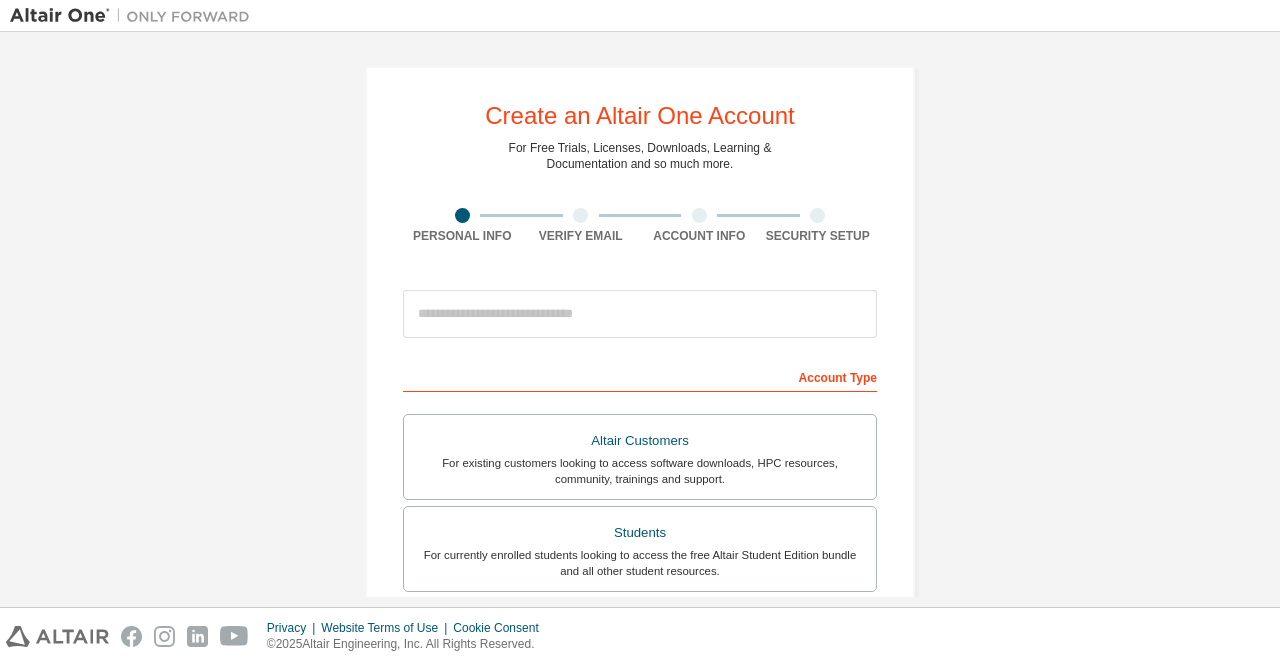 scroll, scrollTop: 0, scrollLeft: 0, axis: both 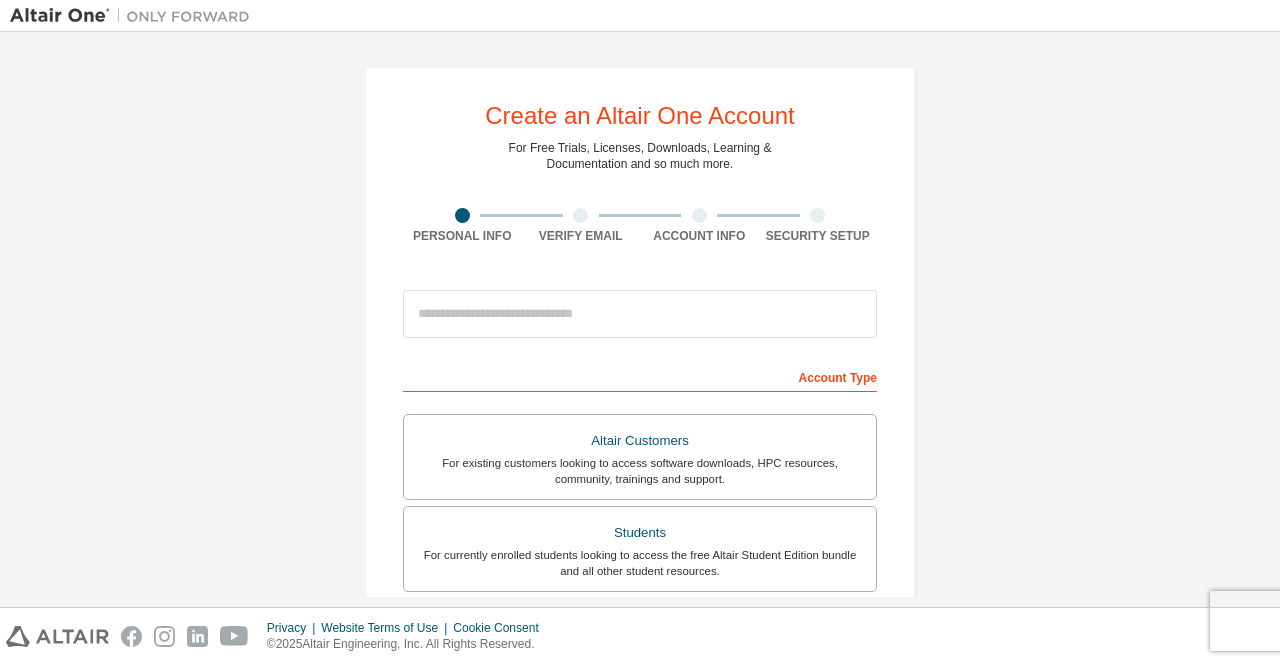 type on "**********" 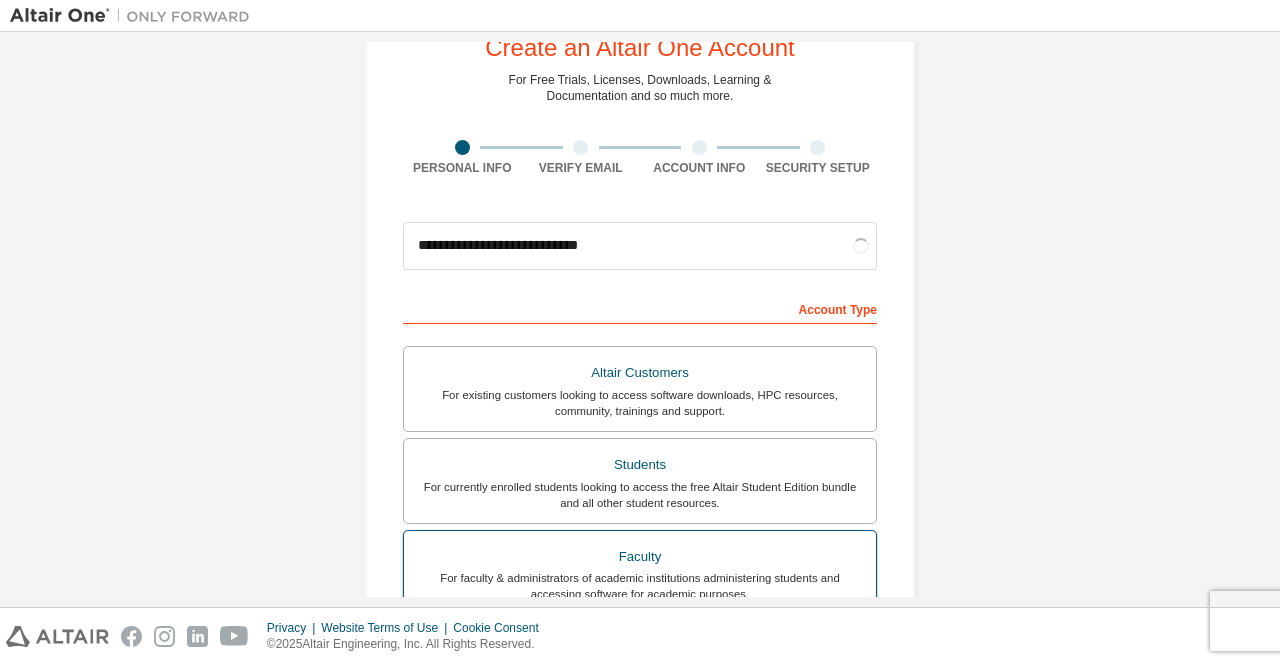 scroll, scrollTop: 169, scrollLeft: 0, axis: vertical 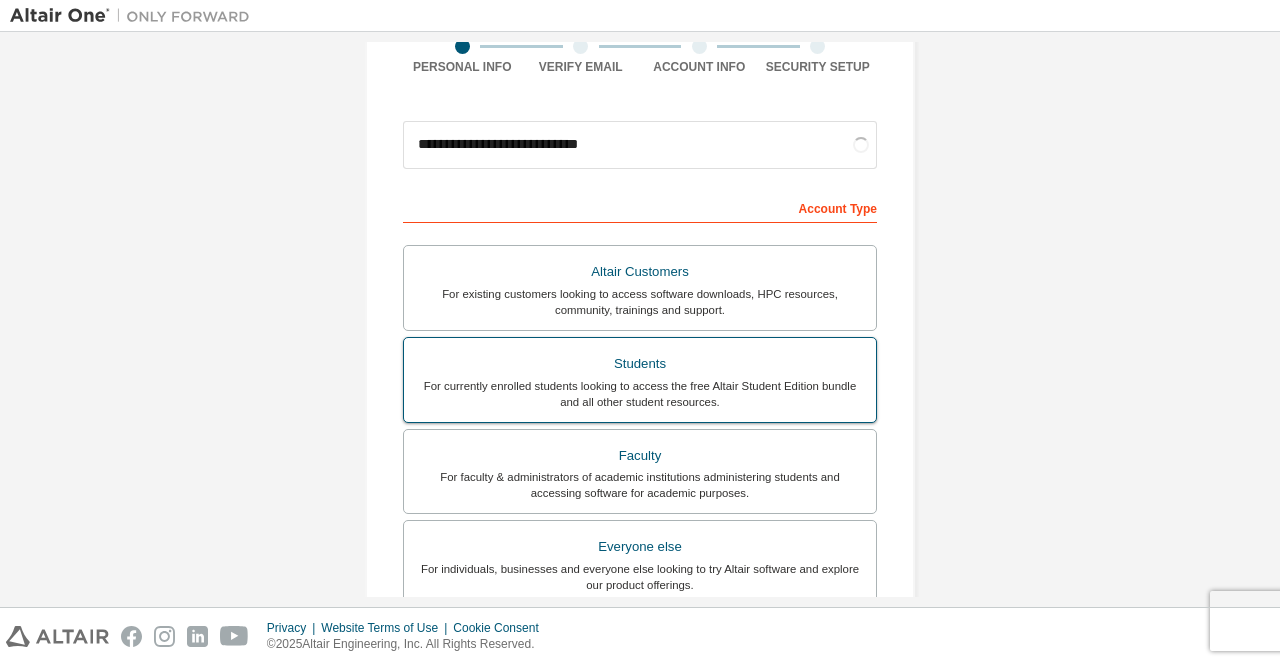 click on "For currently enrolled students looking to access the free Altair Student Edition bundle and all other student resources." at bounding box center (640, 394) 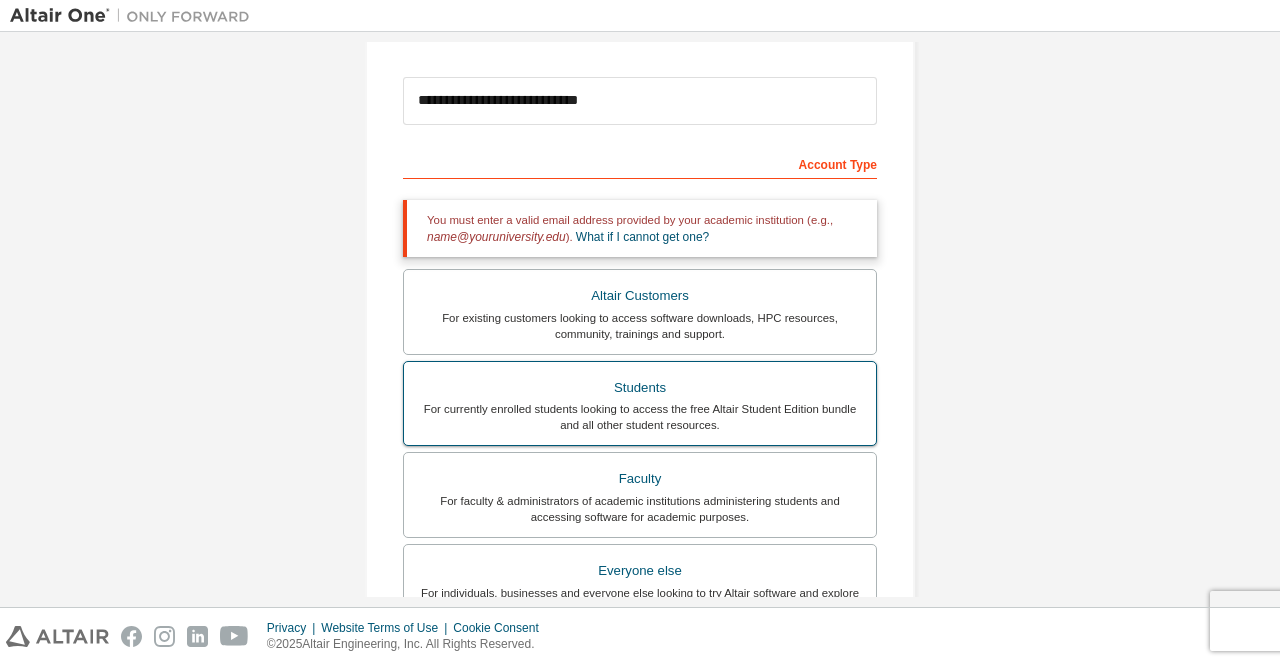 scroll, scrollTop: 214, scrollLeft: 0, axis: vertical 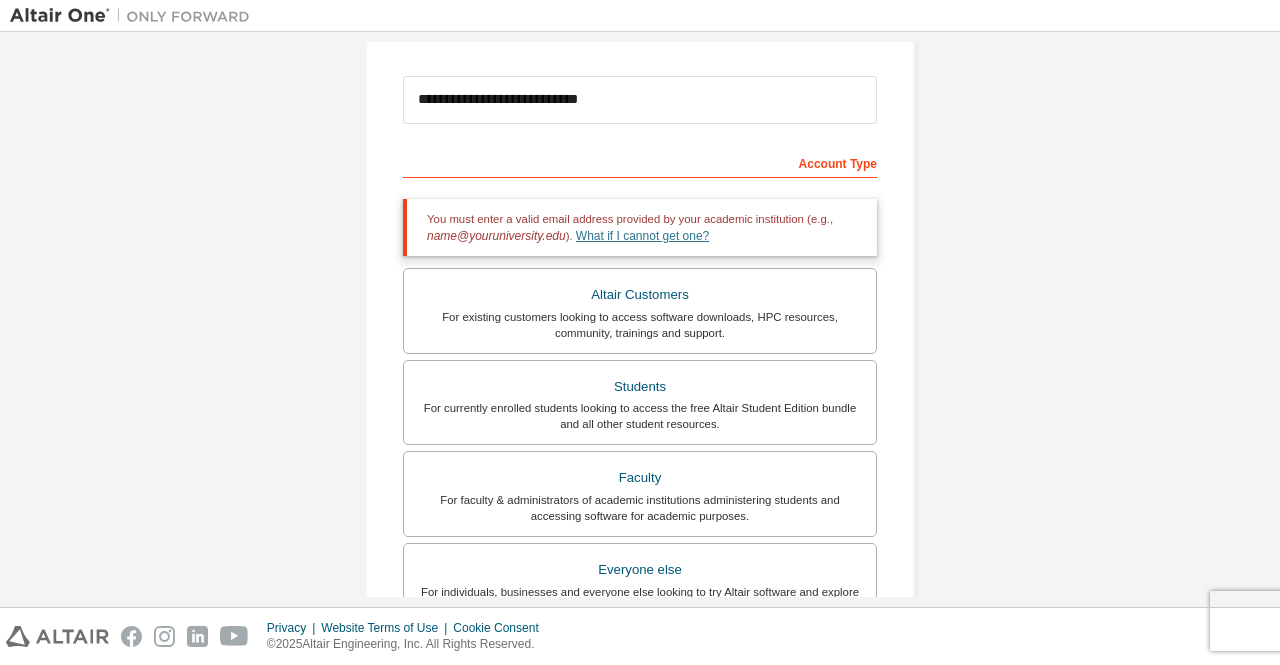 click on "What if I cannot get one?" at bounding box center [642, 236] 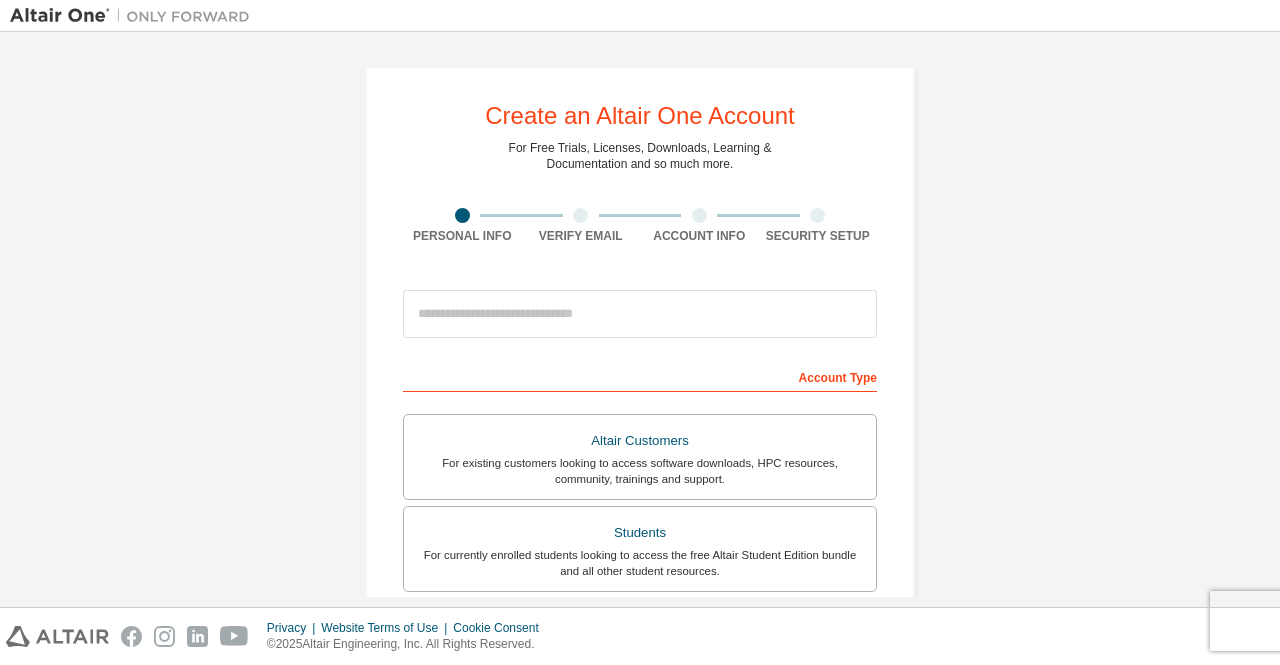 scroll, scrollTop: 0, scrollLeft: 0, axis: both 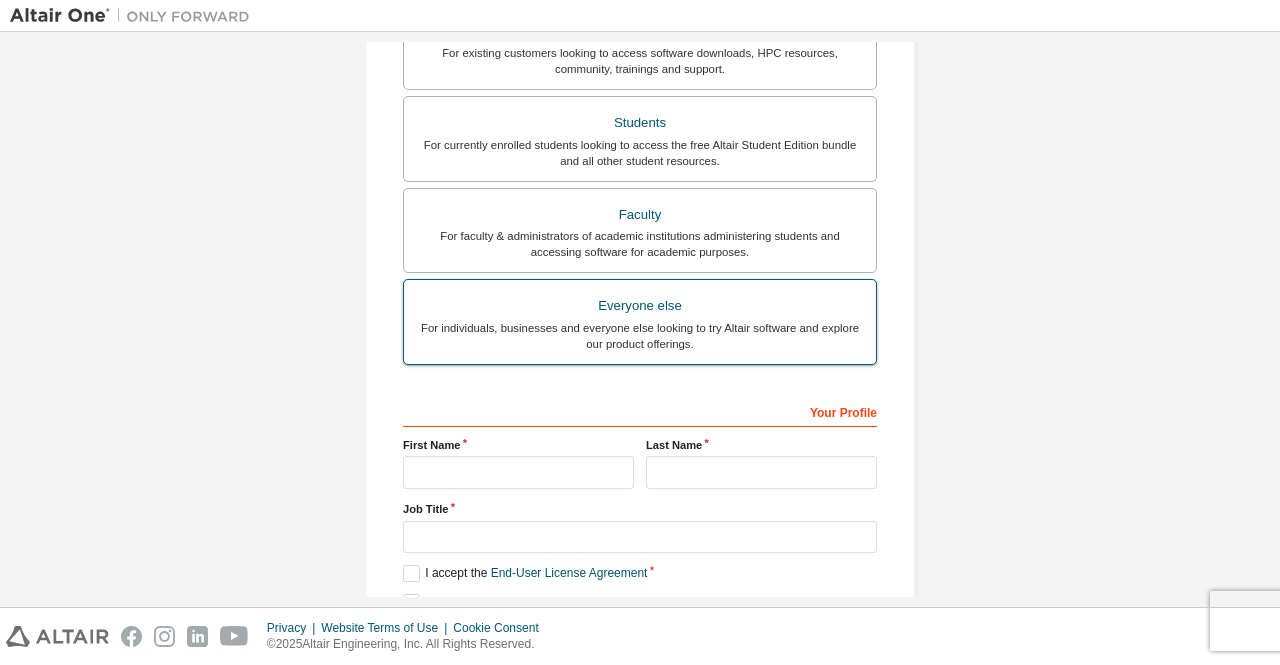 click on "For individuals, businesses and everyone else looking to try Altair software and explore our product offerings." at bounding box center [640, 336] 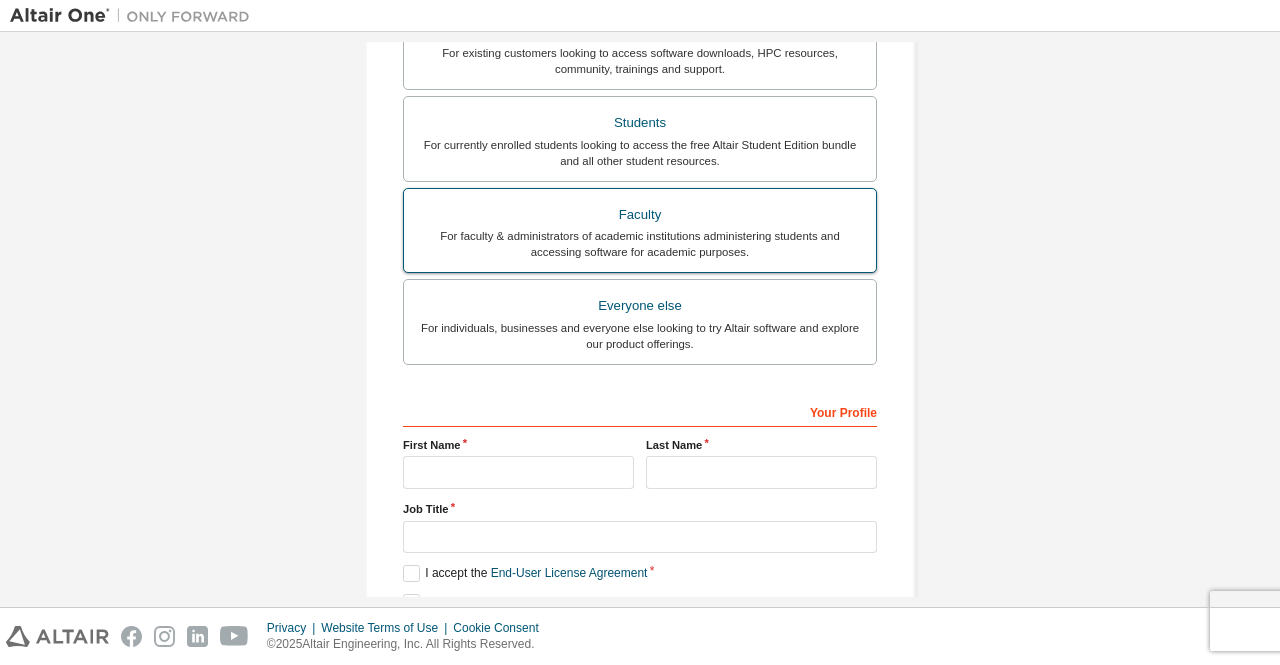 scroll, scrollTop: 498, scrollLeft: 0, axis: vertical 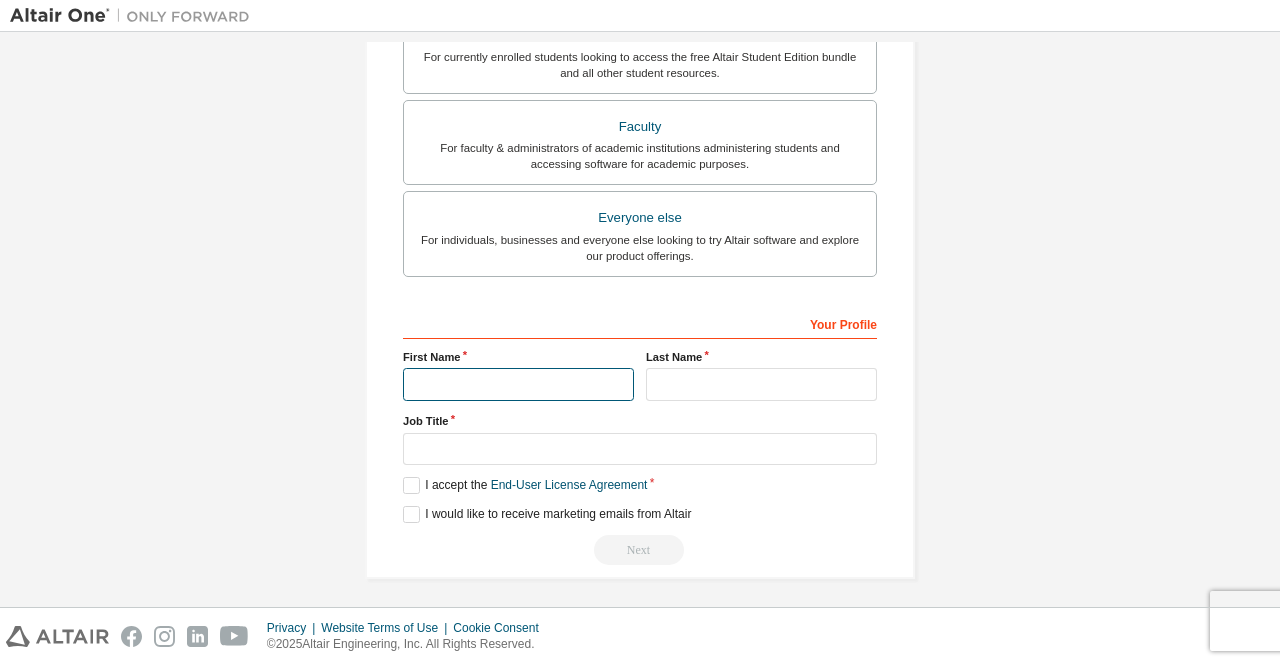 click at bounding box center (518, 384) 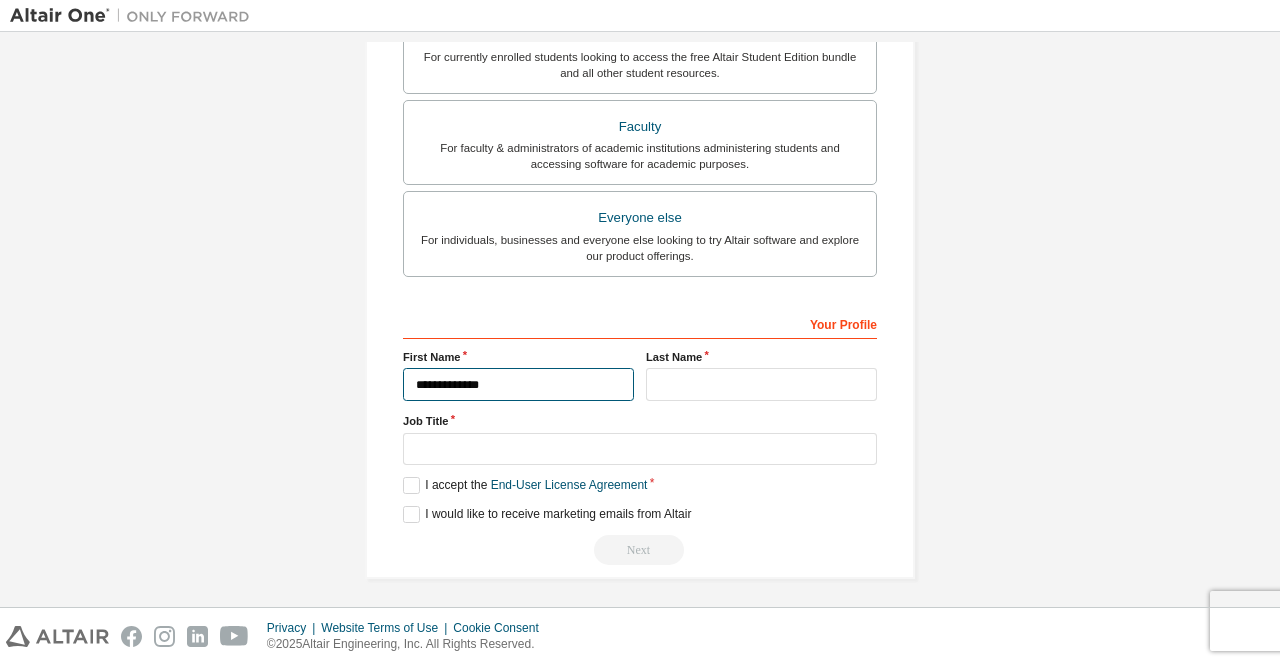 type on "****" 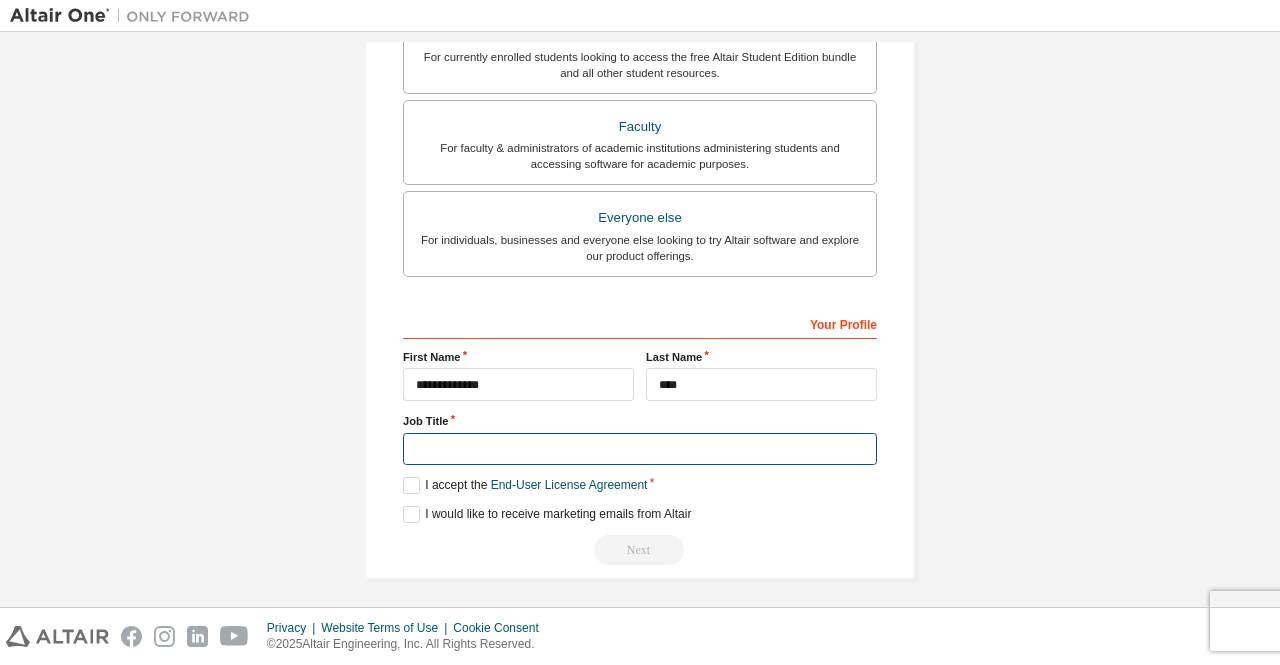 click at bounding box center (640, 449) 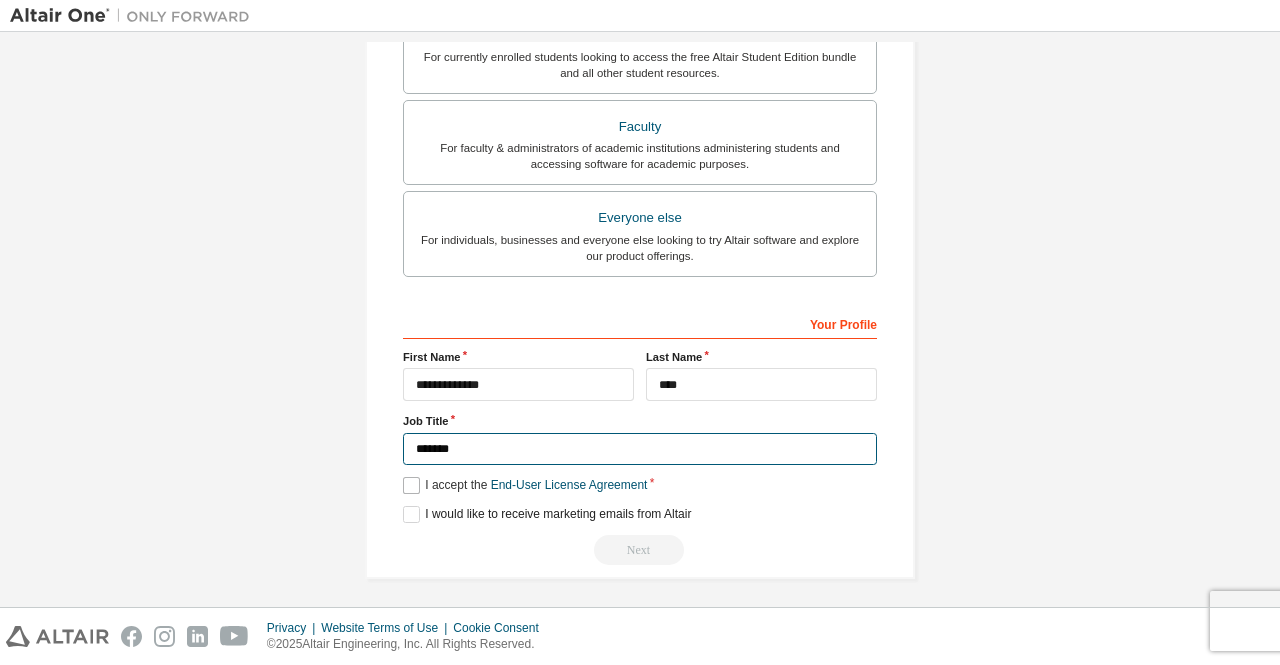 type on "*******" 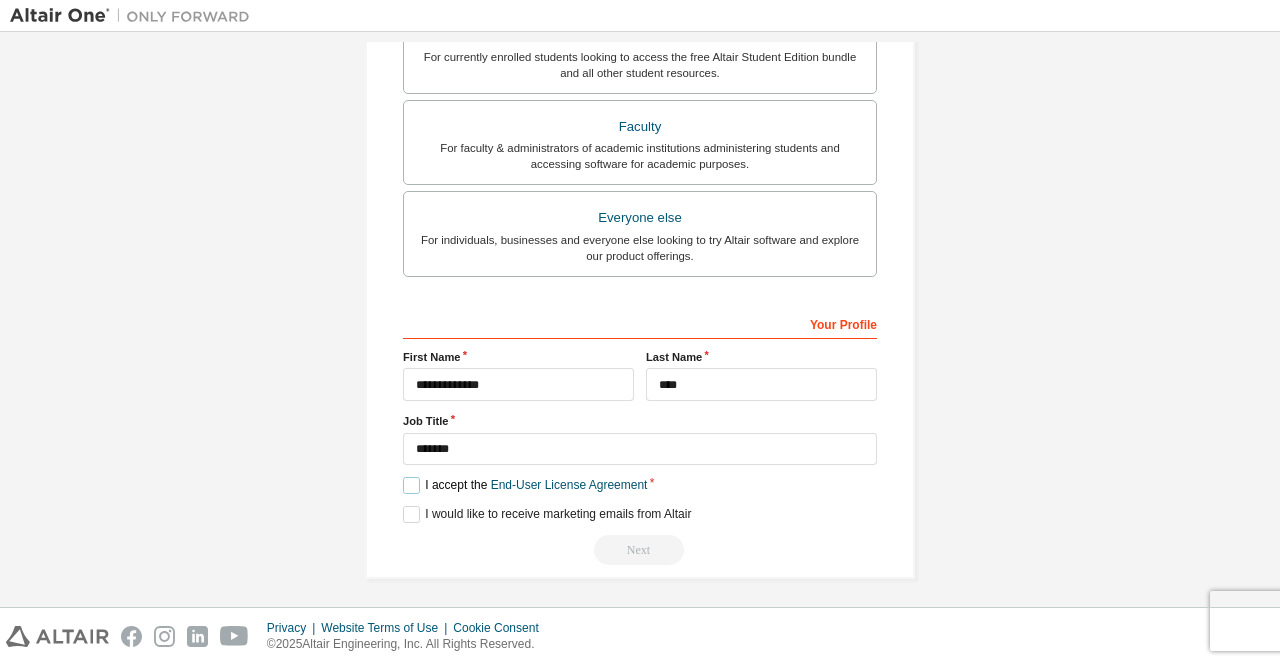 click on "I accept the    End-User License Agreement" at bounding box center (525, 485) 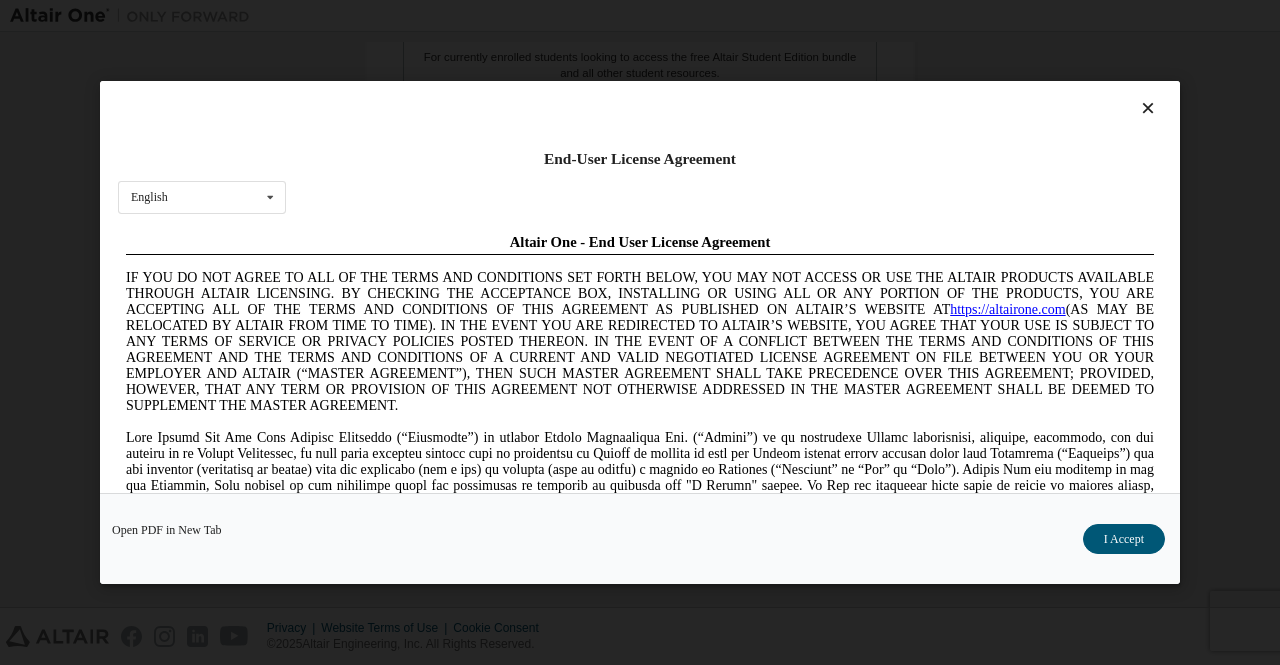 scroll, scrollTop: 0, scrollLeft: 0, axis: both 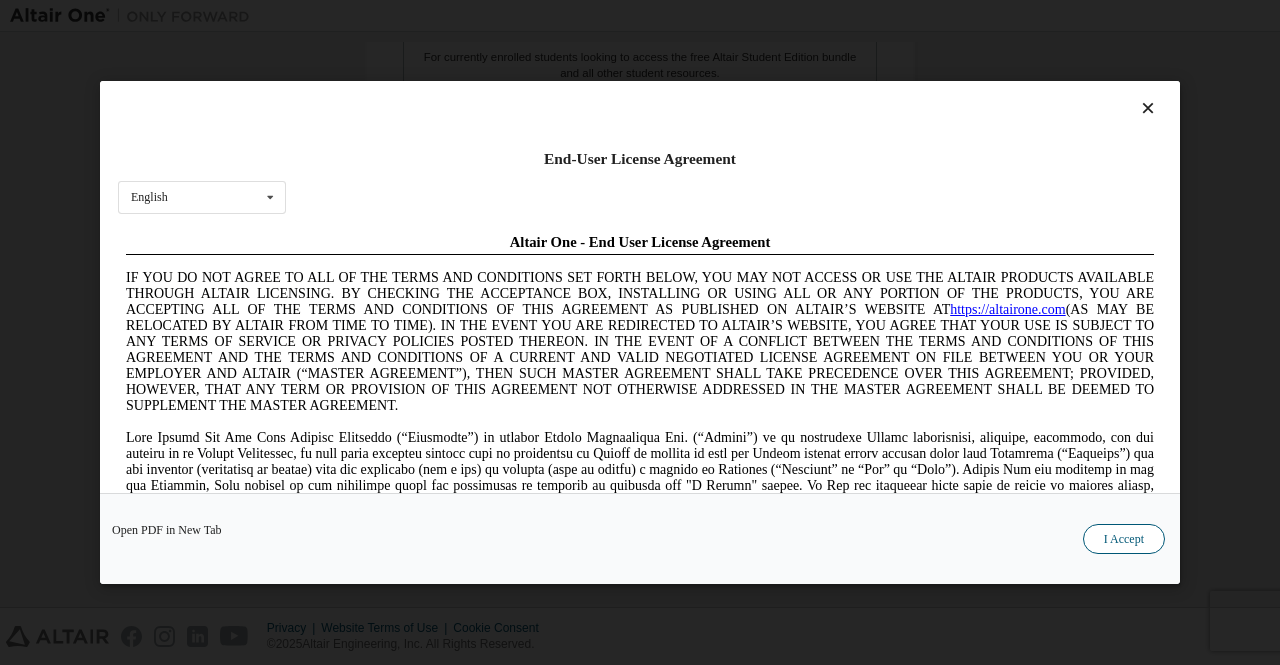 click on "I Accept" at bounding box center (1124, 539) 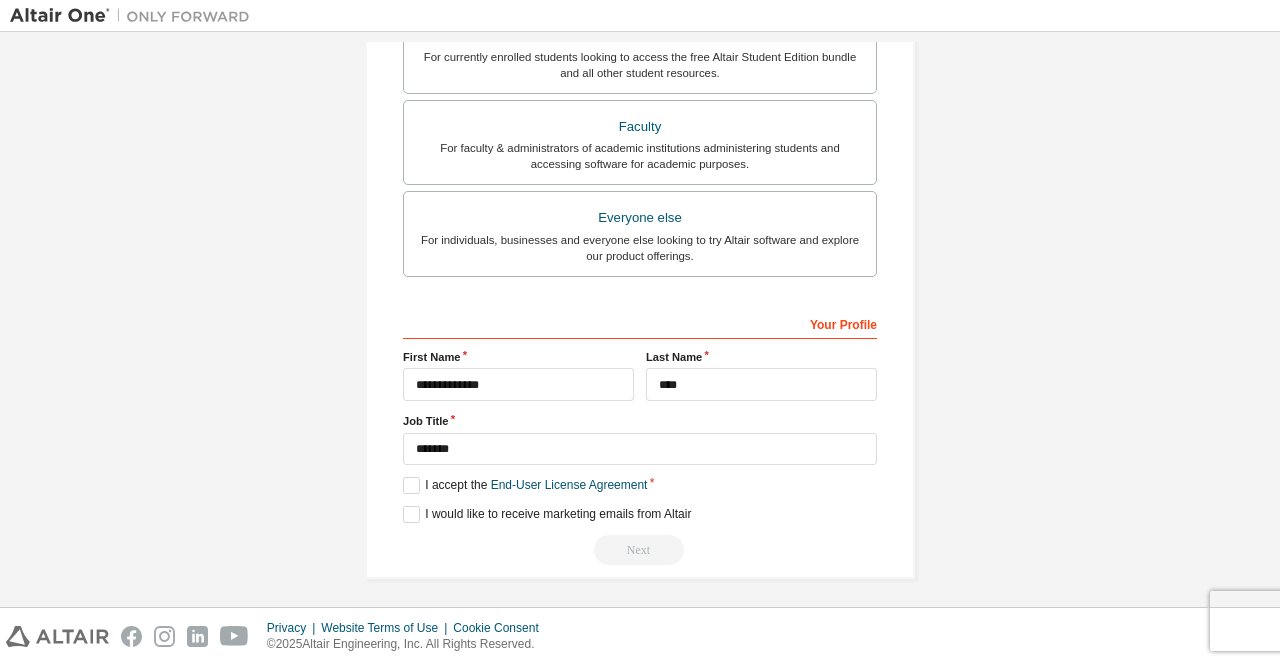 click on "**********" at bounding box center [640, 436] 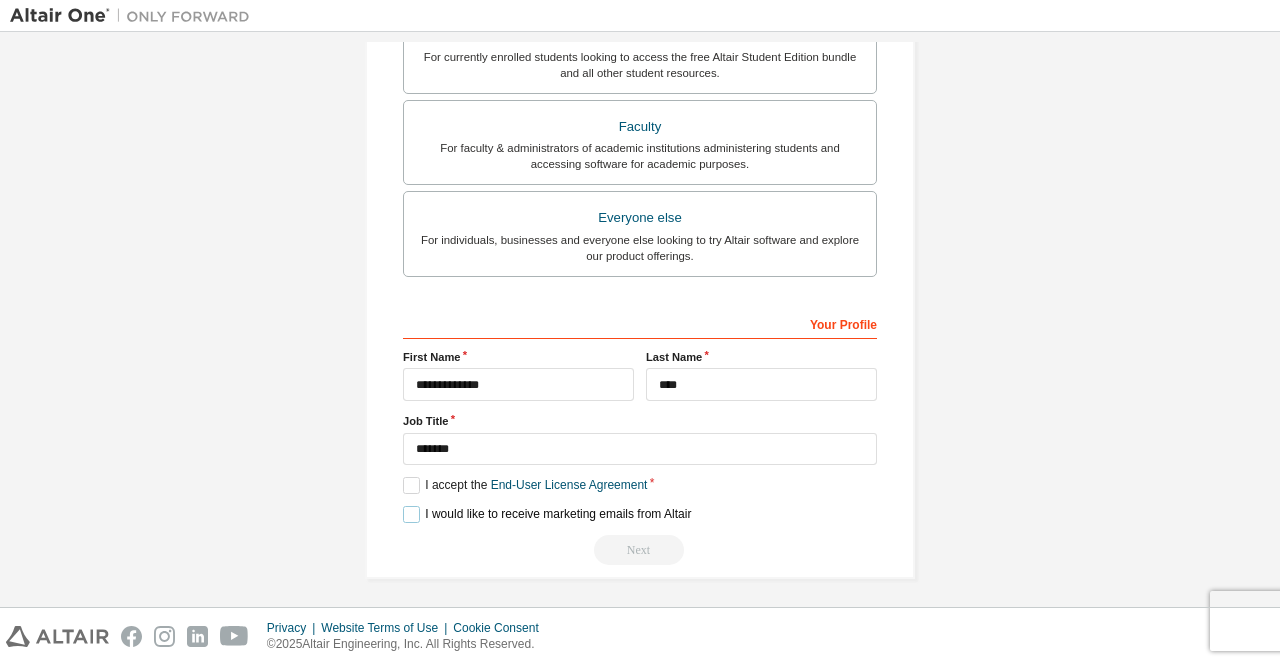 click on "I would like to receive marketing emails from Altair" at bounding box center (547, 514) 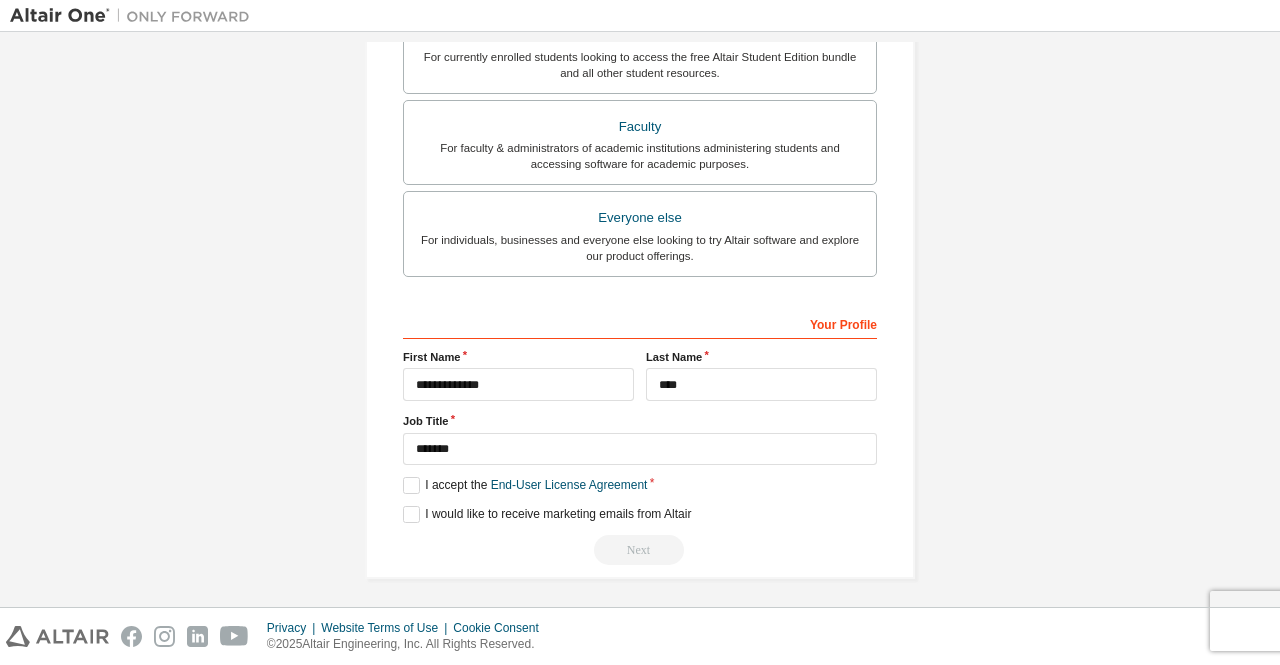 click on "Next" at bounding box center (640, 550) 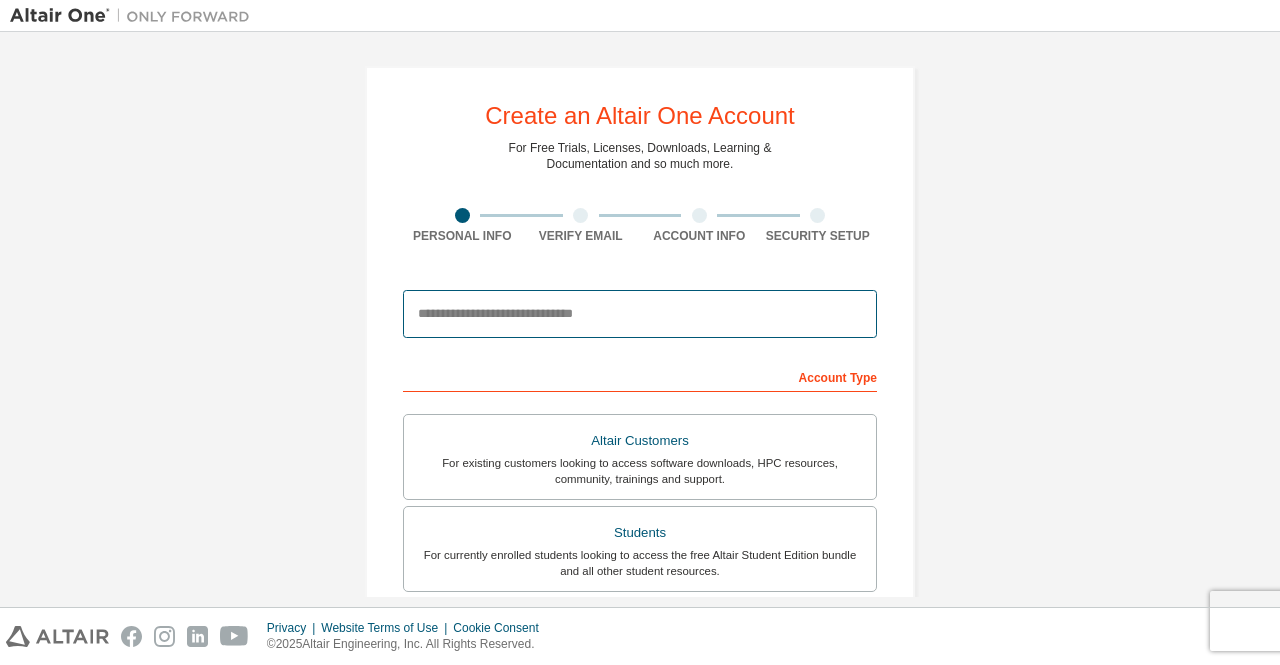 click at bounding box center (640, 314) 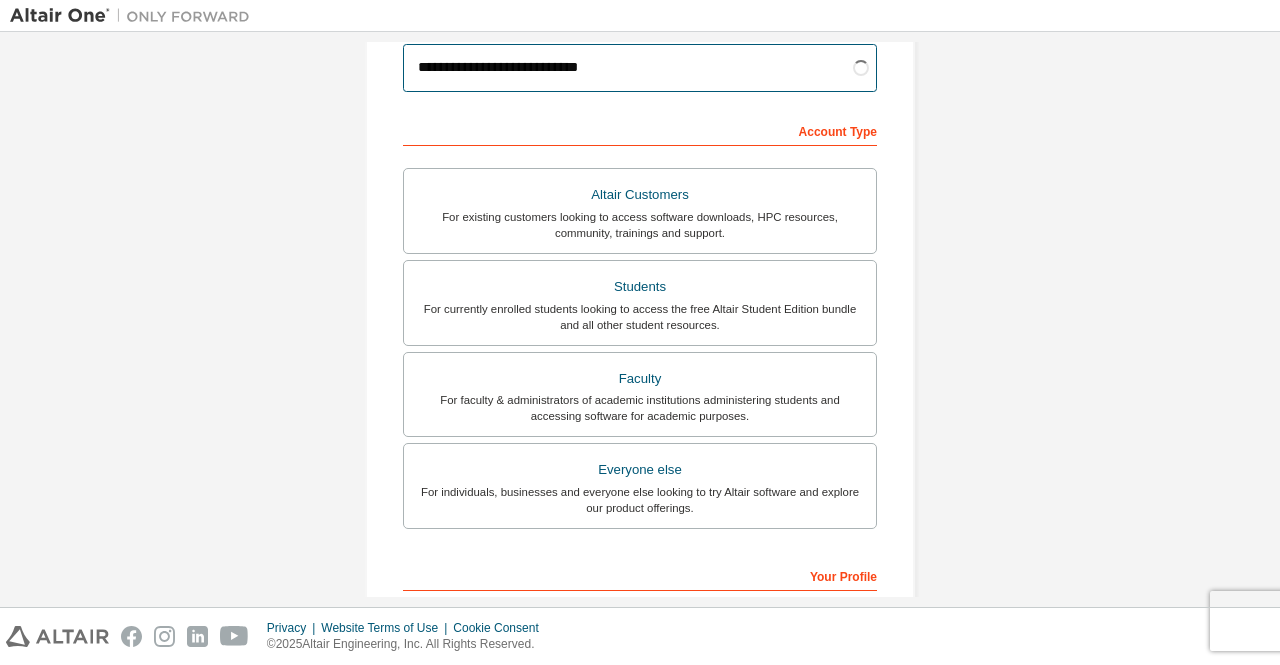 scroll, scrollTop: 247, scrollLeft: 0, axis: vertical 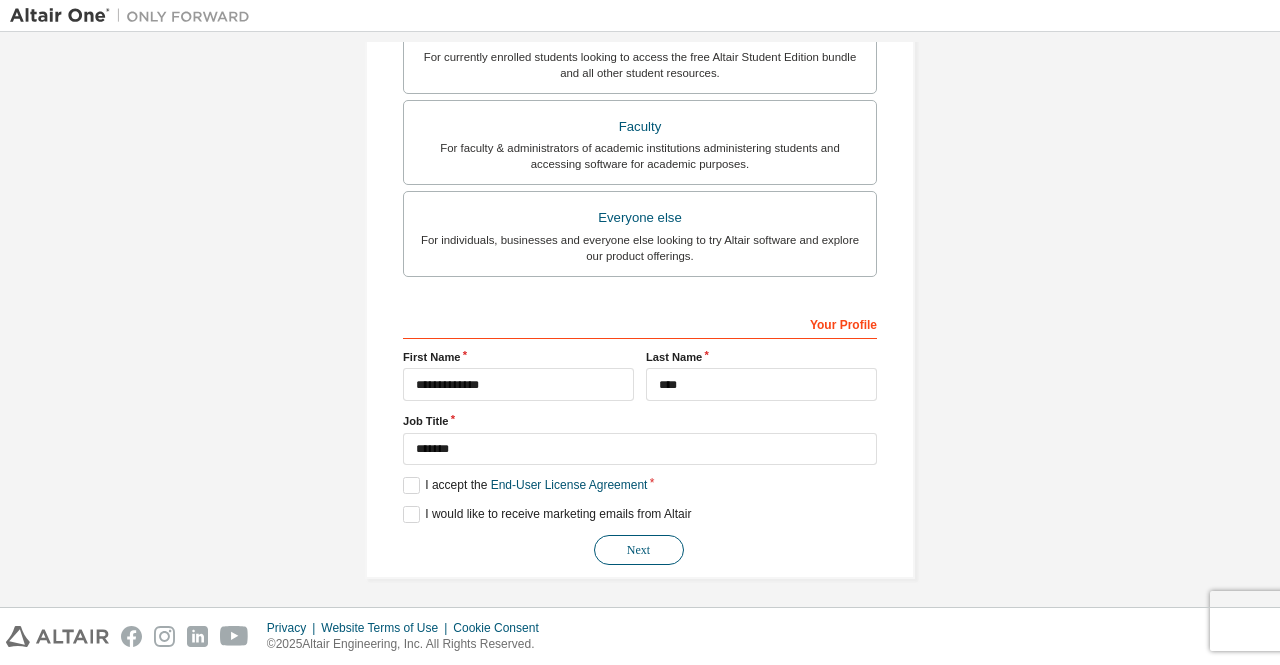 click on "Next" at bounding box center [639, 550] 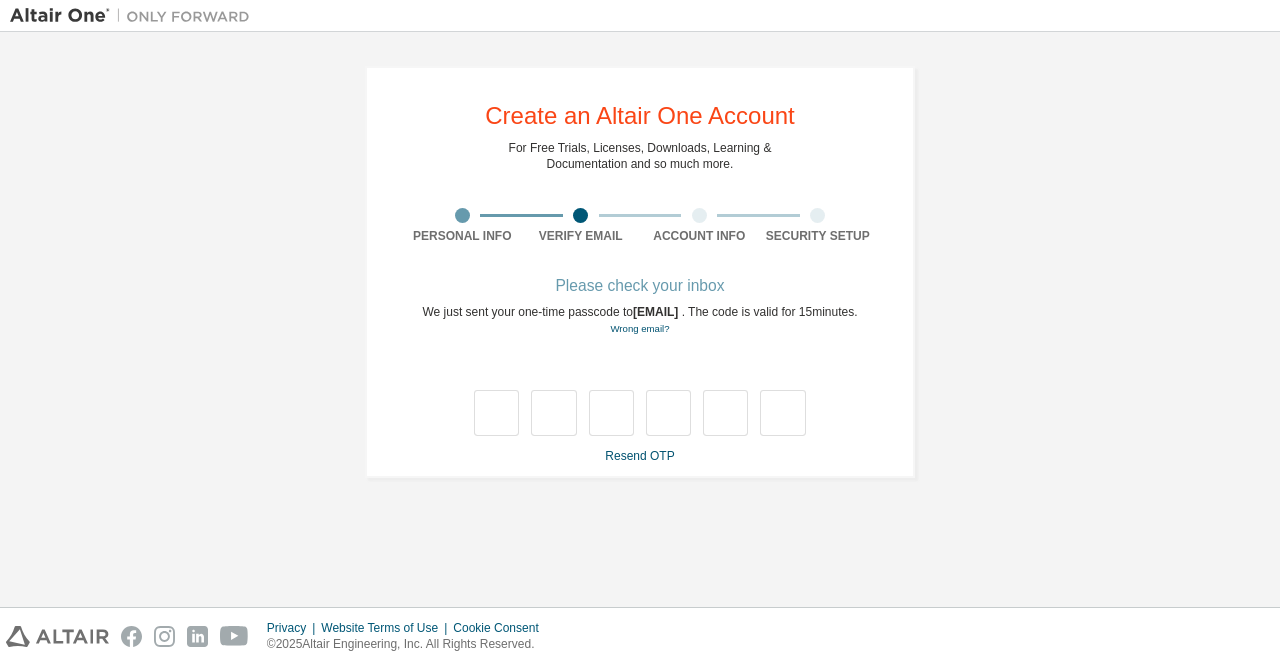 scroll, scrollTop: 0, scrollLeft: 0, axis: both 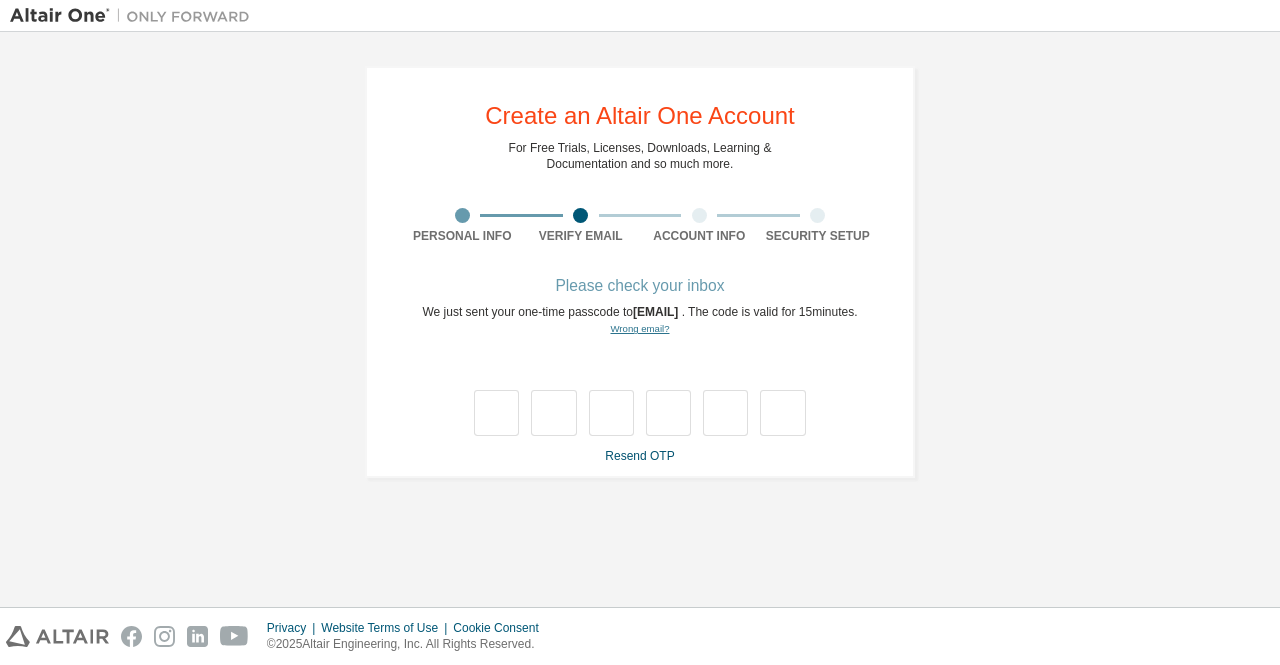type on "*" 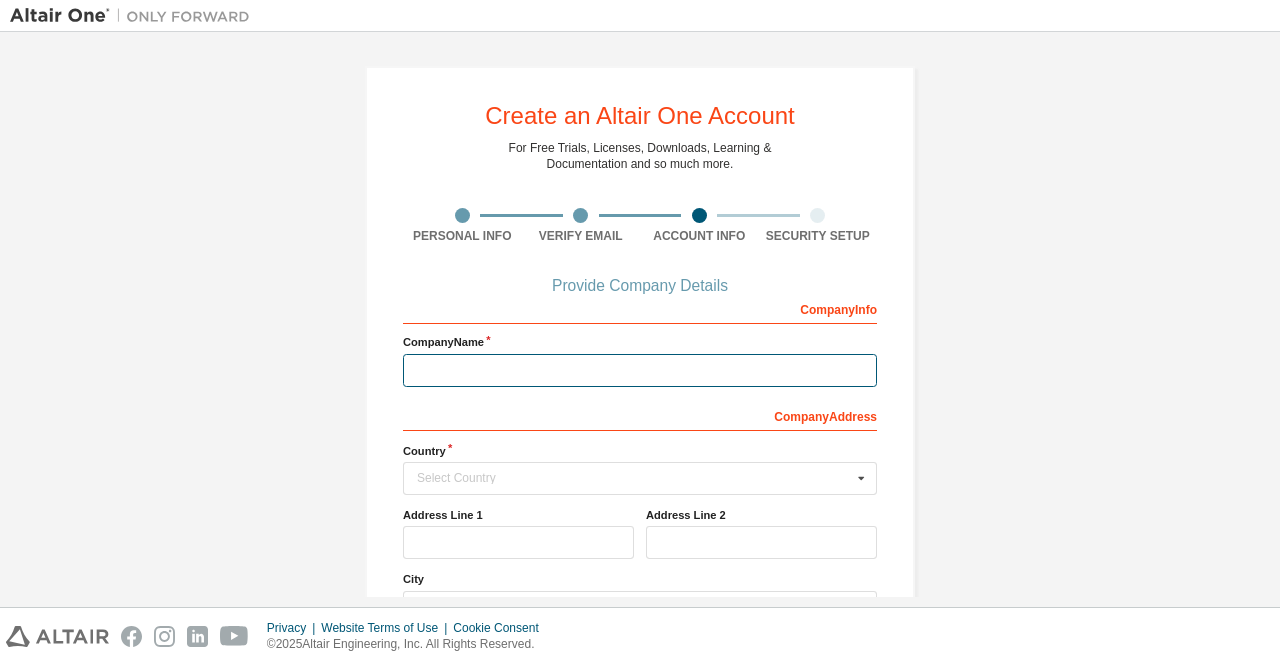click at bounding box center [640, 370] 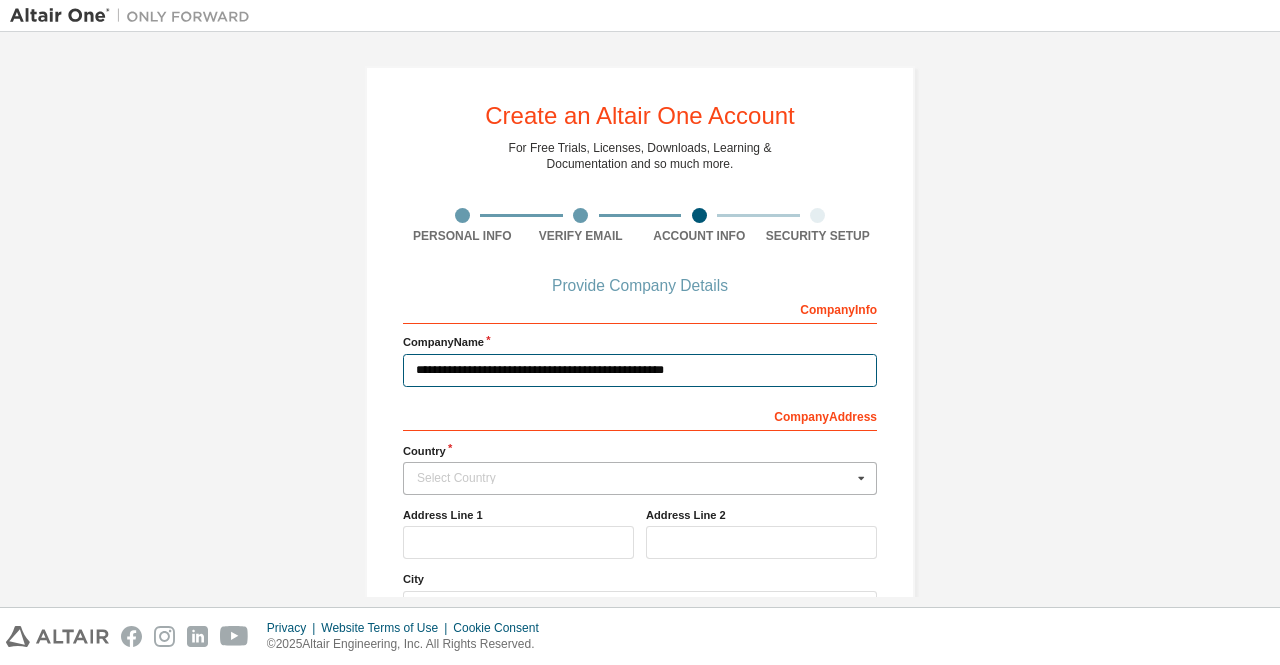 type on "**********" 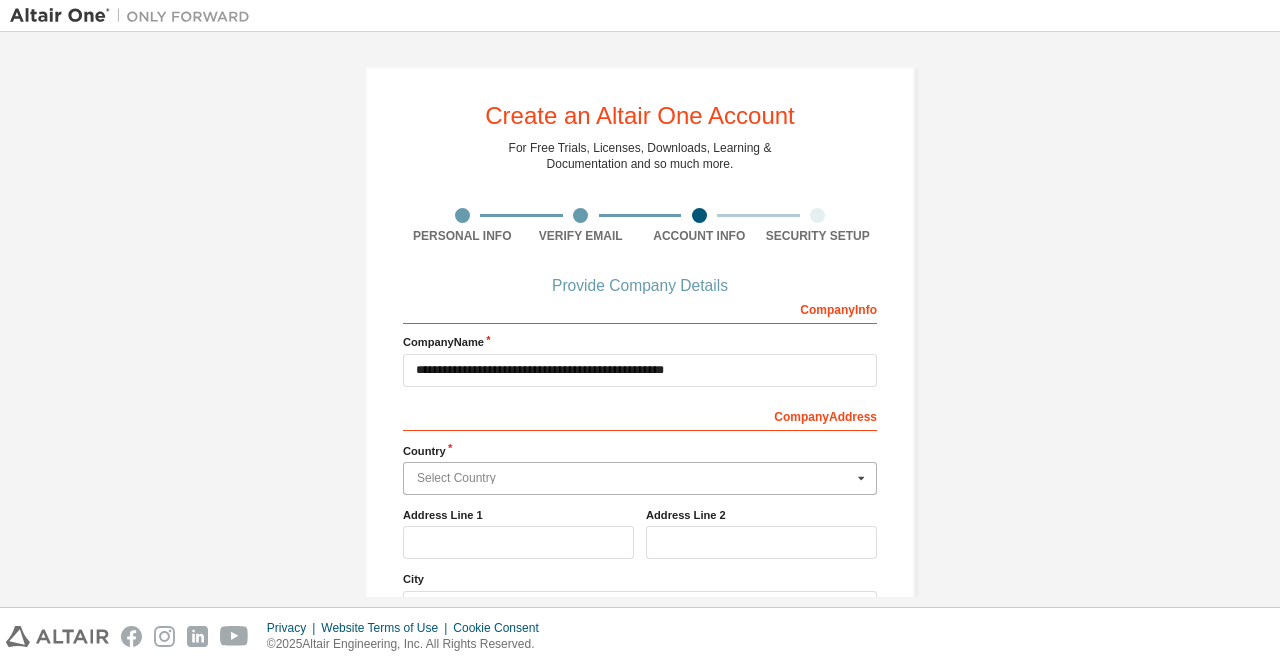 click at bounding box center [641, 478] 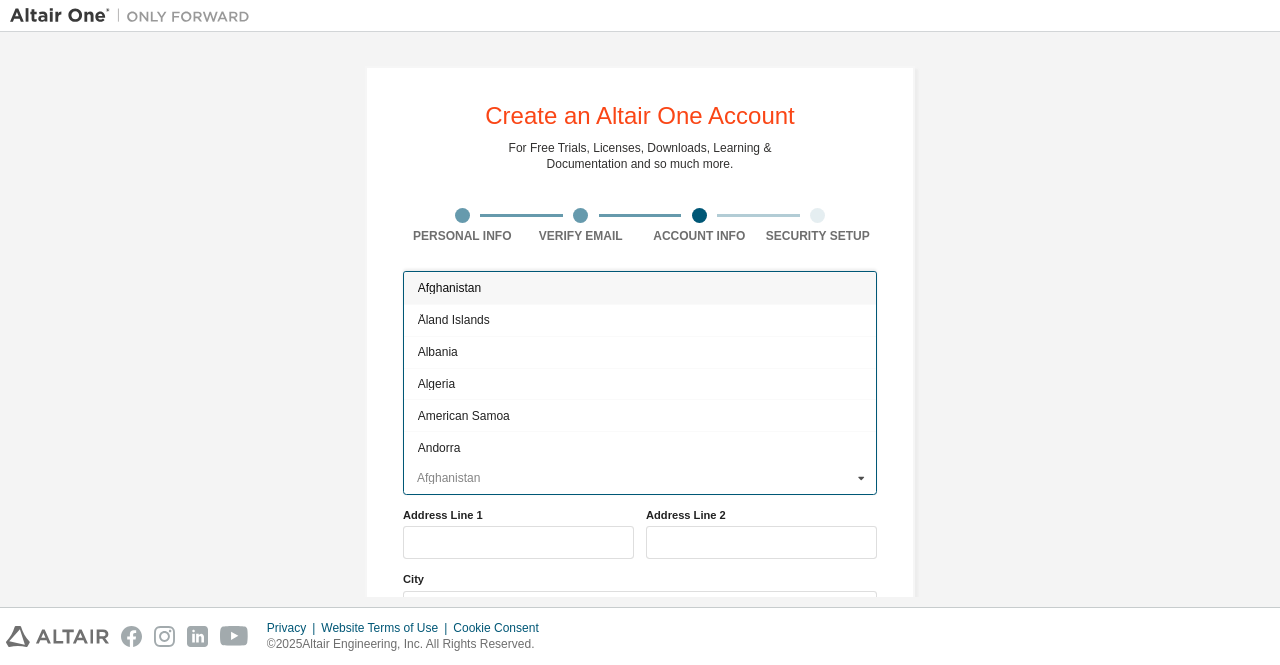 type on "*****" 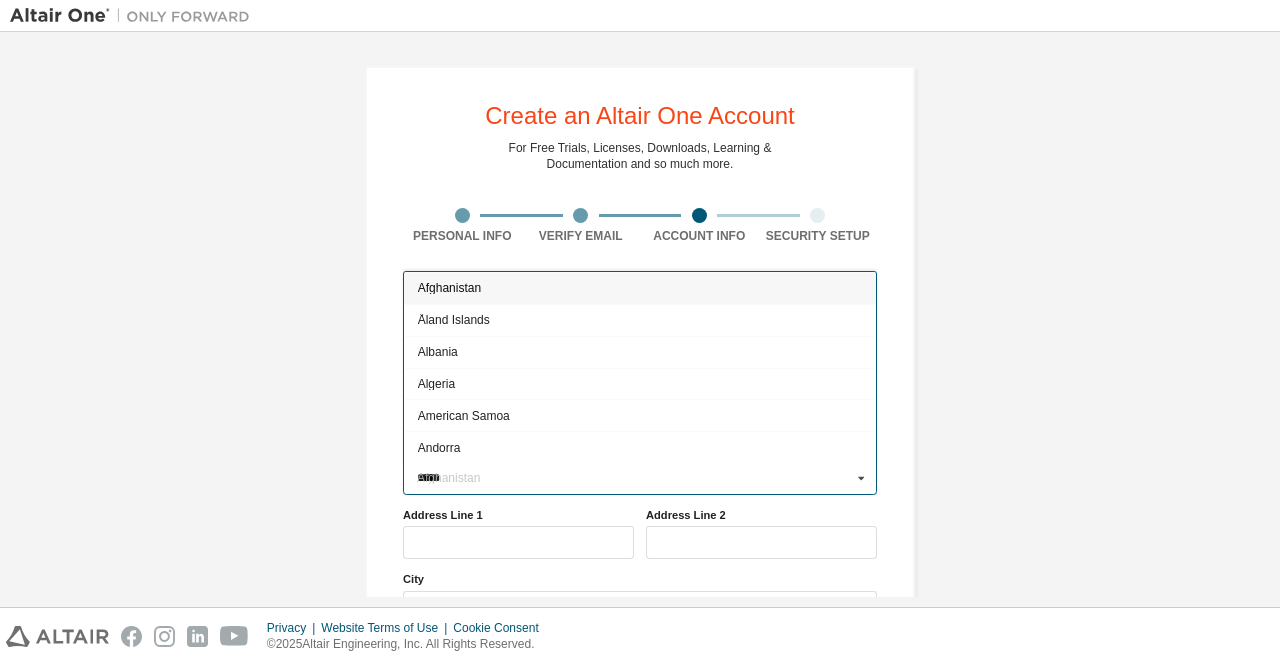 type 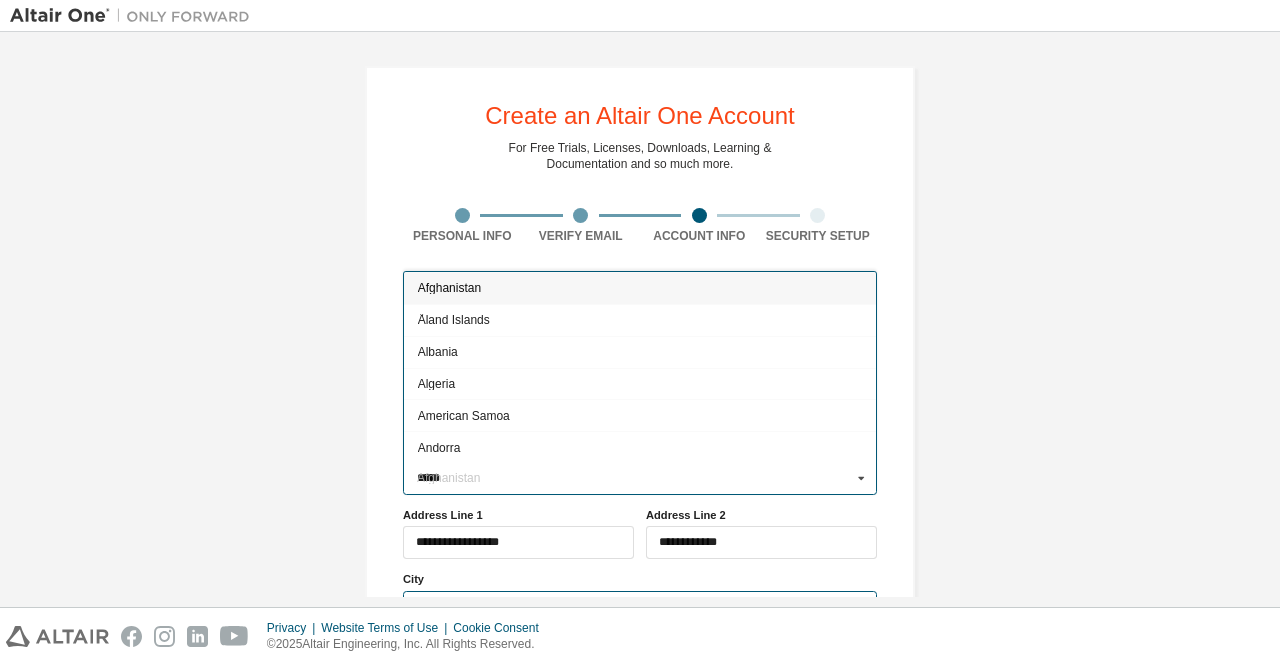 type on "*******" 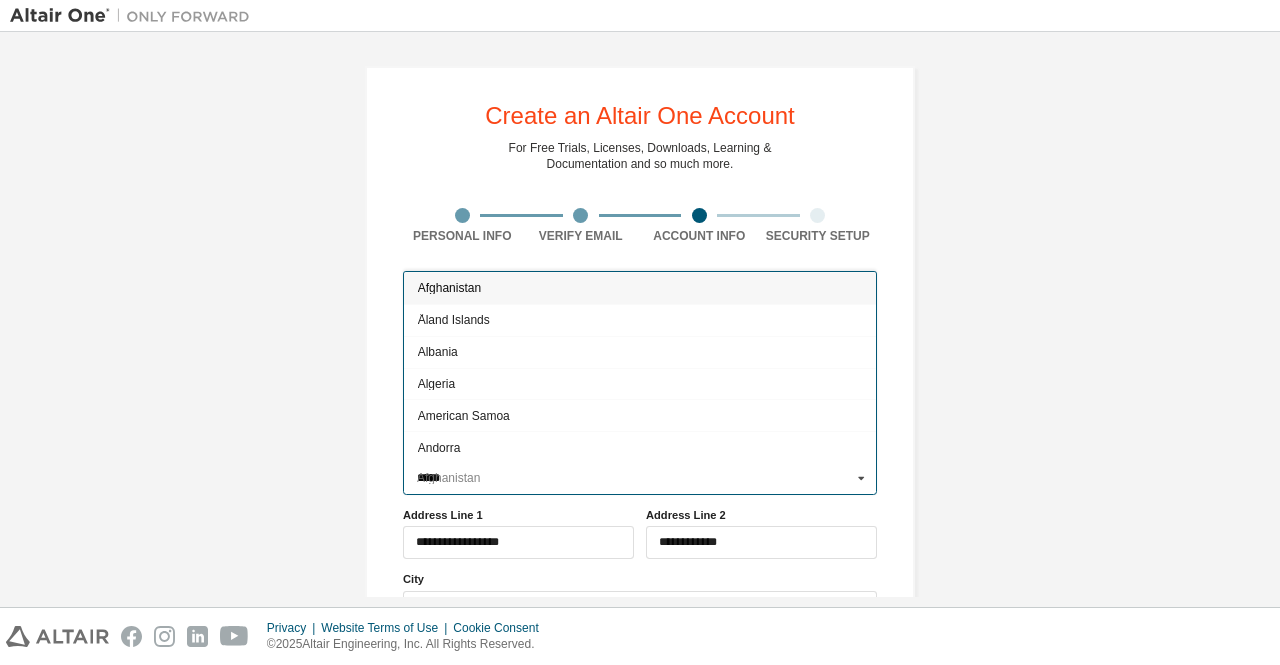 type 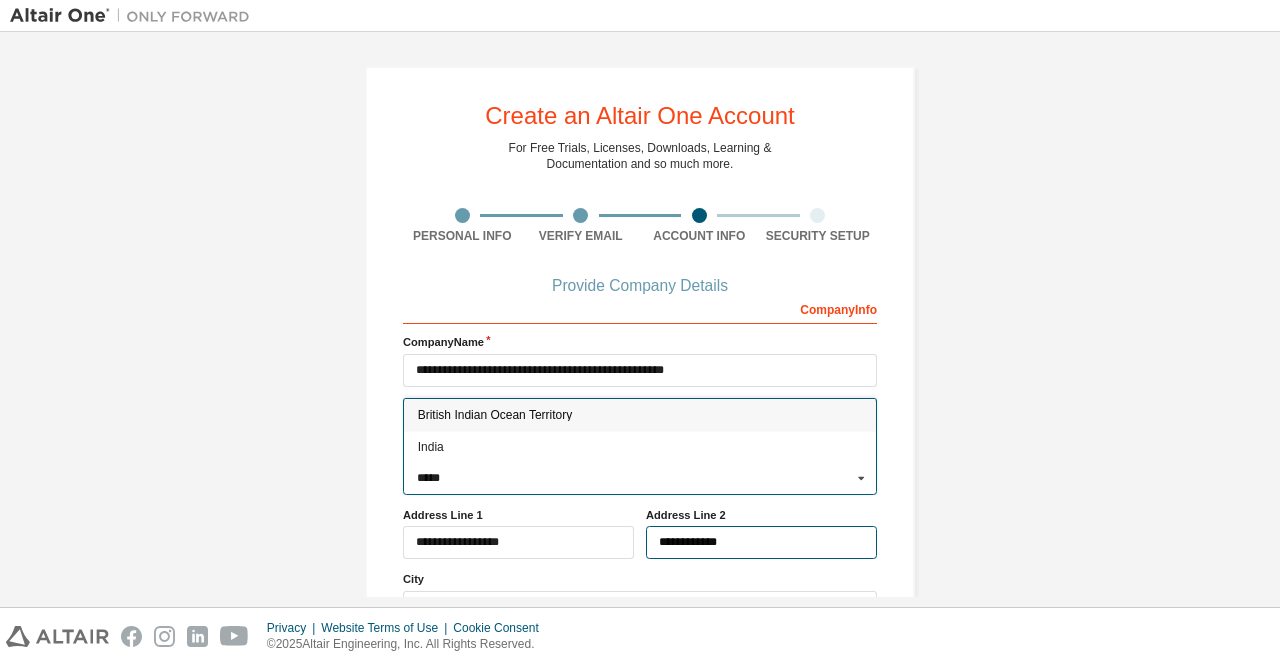 type 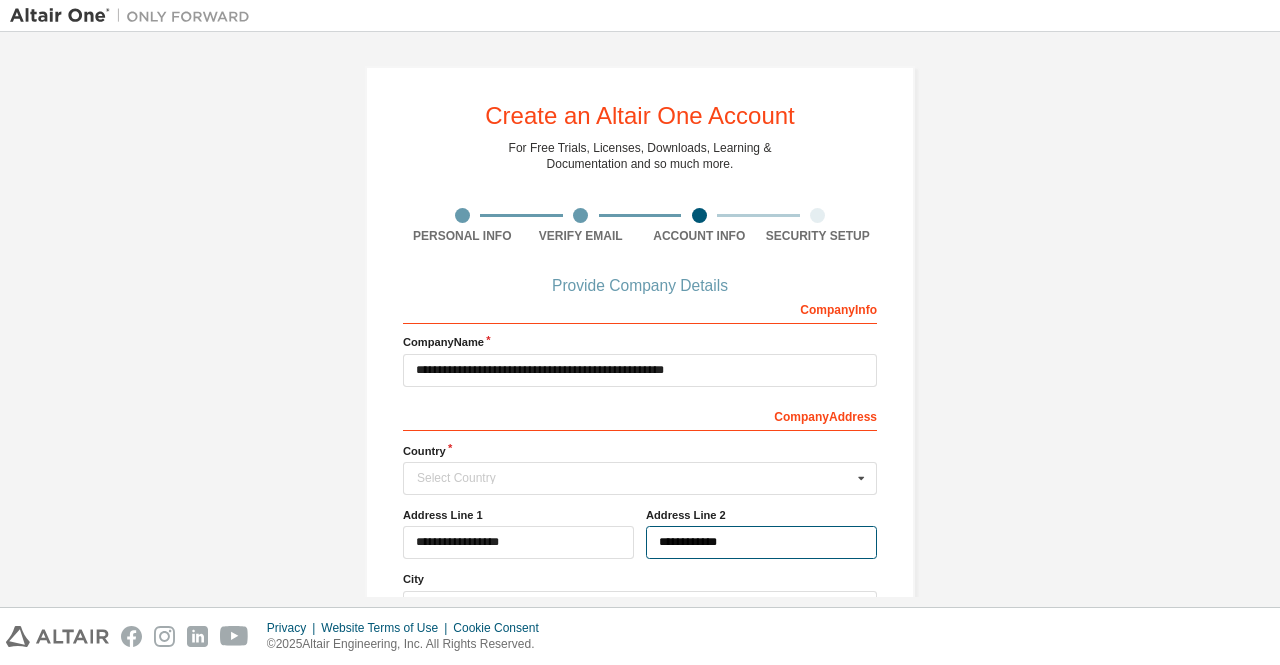 drag, startPoint x: 752, startPoint y: 551, endPoint x: 612, endPoint y: 542, distance: 140.28899 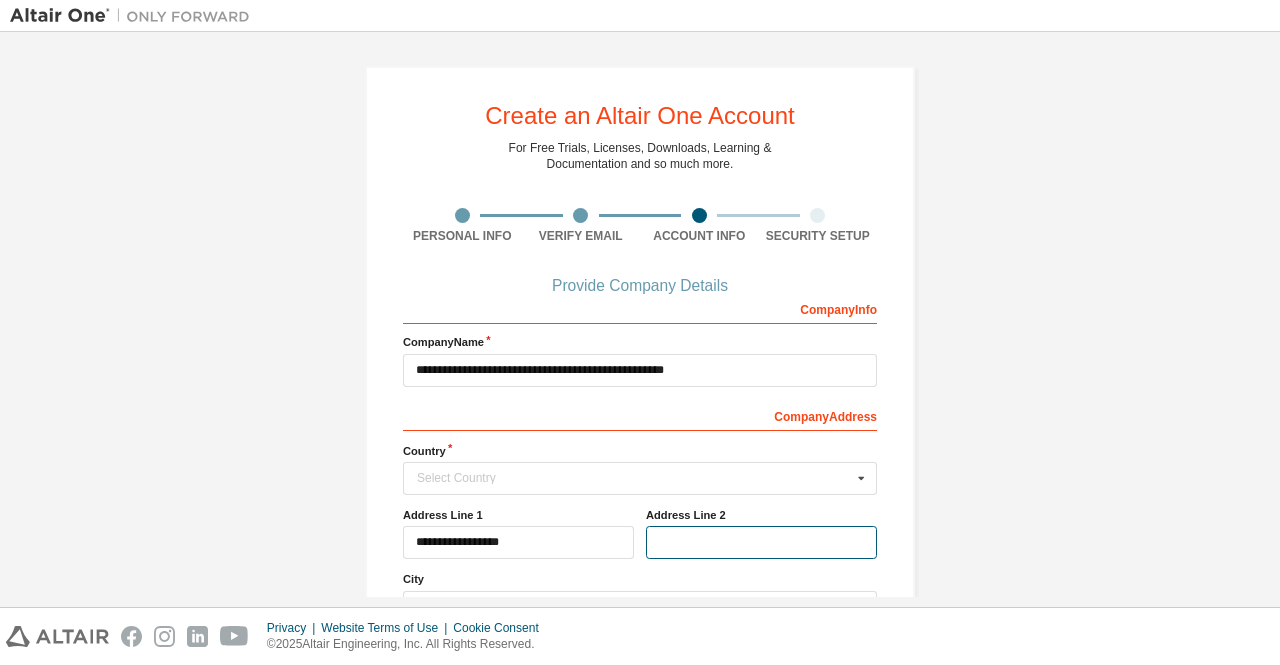 type 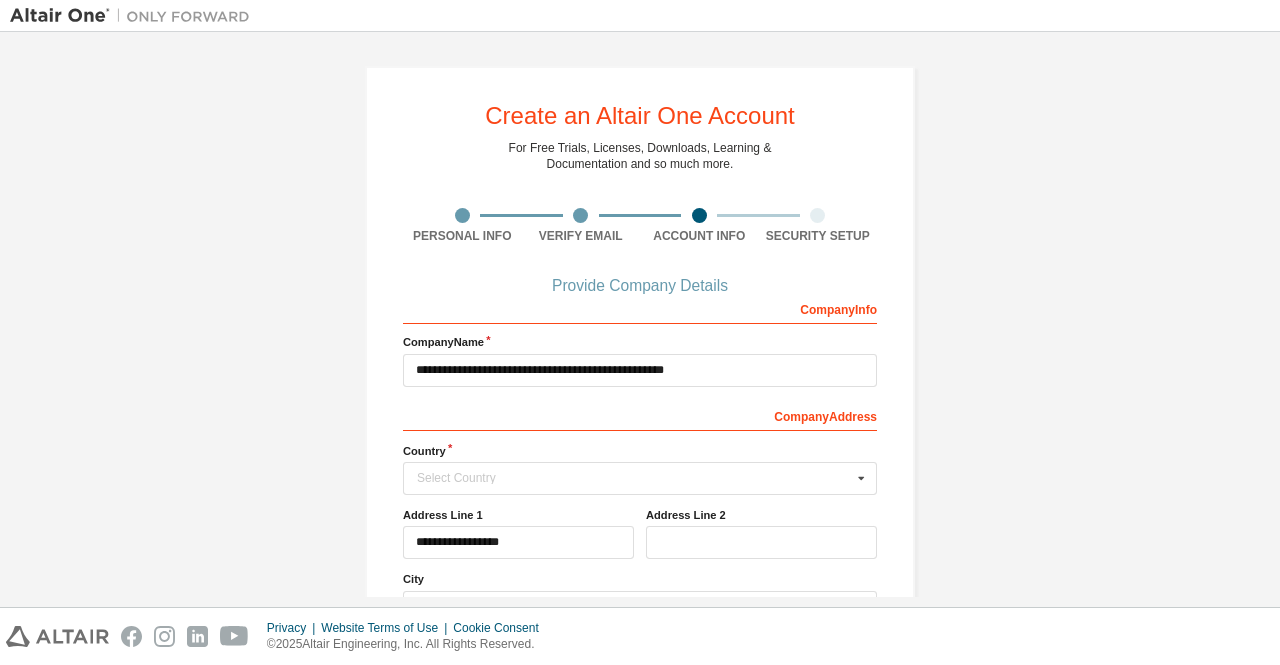 click on "**********" at bounding box center [518, 533] 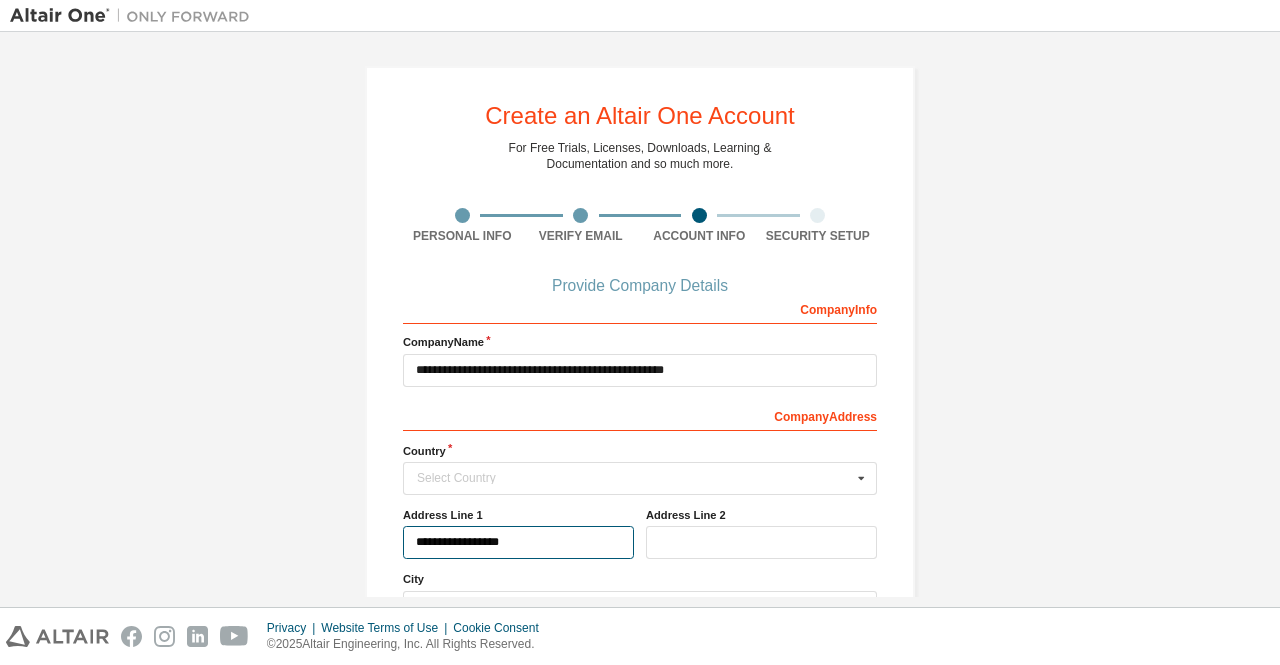drag, startPoint x: 546, startPoint y: 543, endPoint x: 451, endPoint y: 543, distance: 95 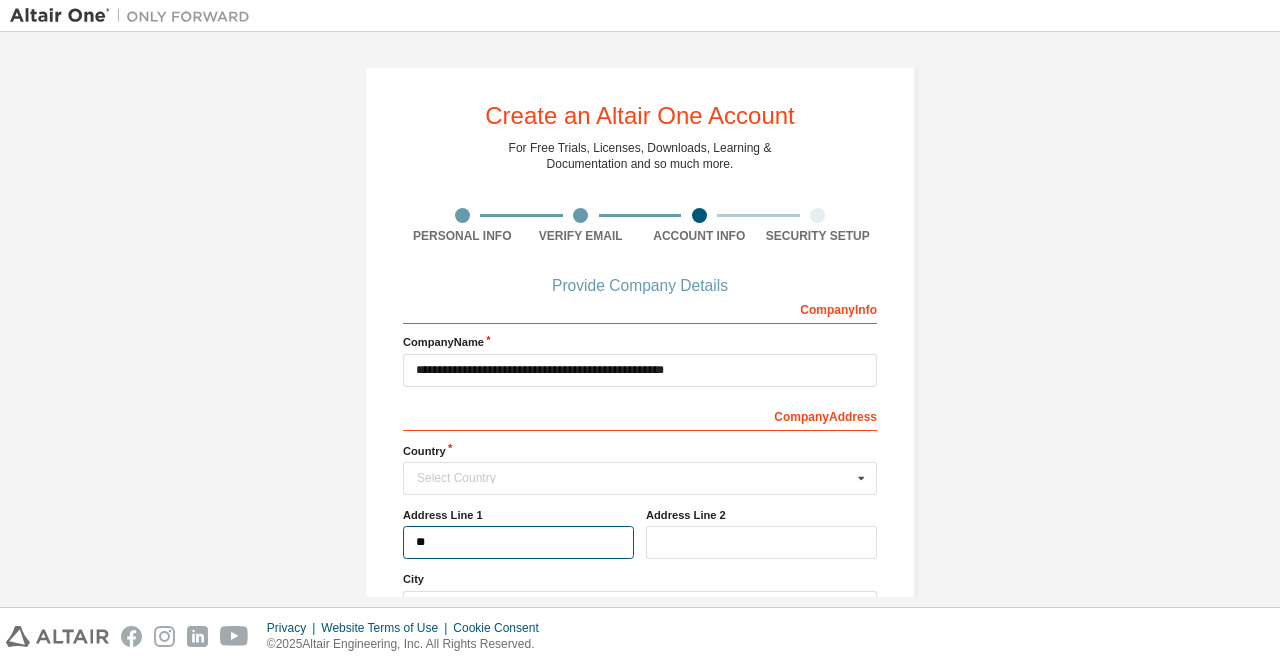 type on "*" 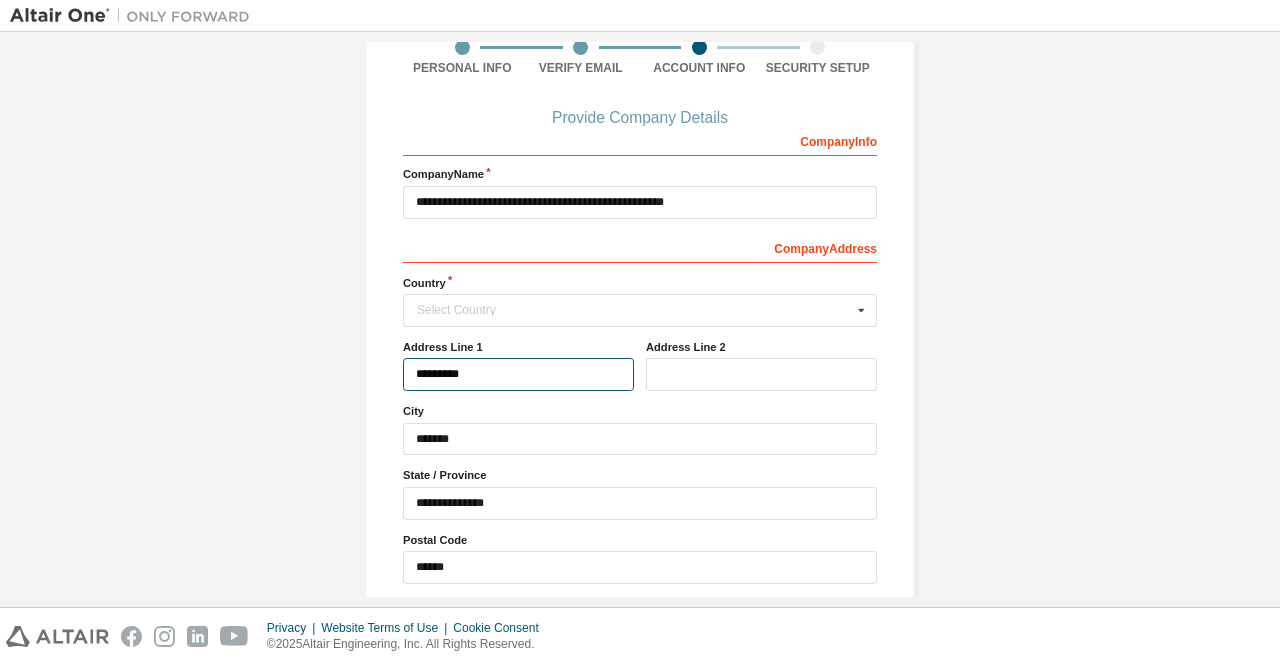 scroll, scrollTop: 172, scrollLeft: 0, axis: vertical 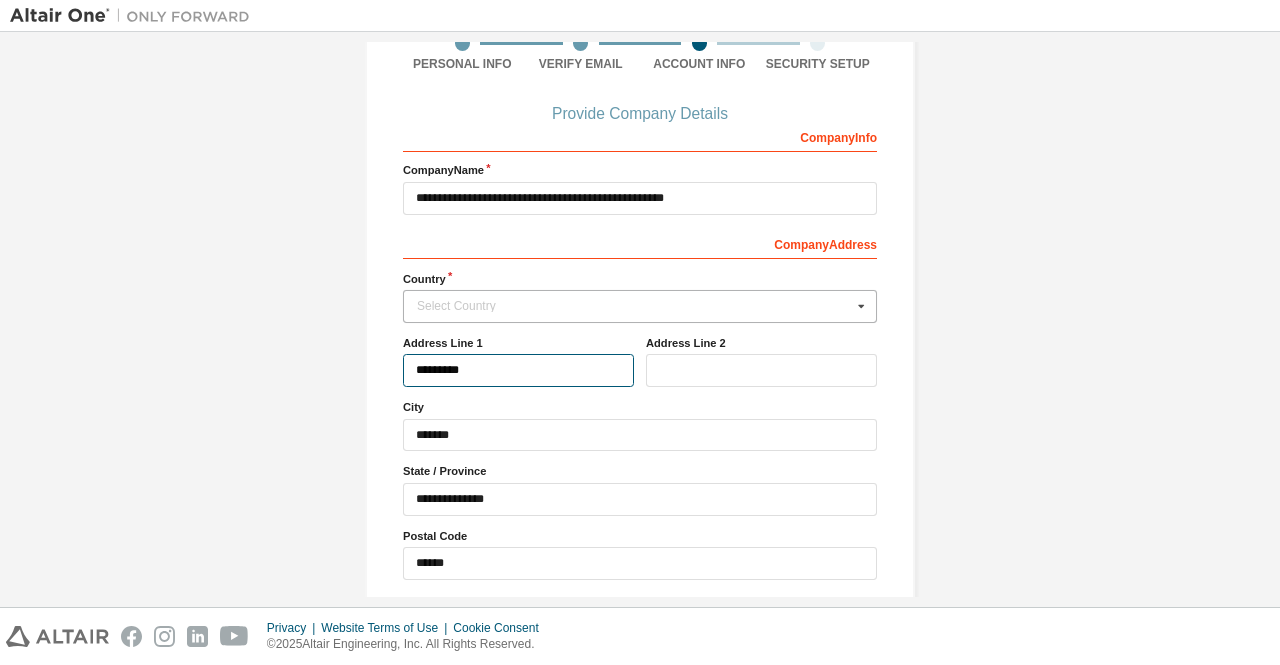 type on "*********" 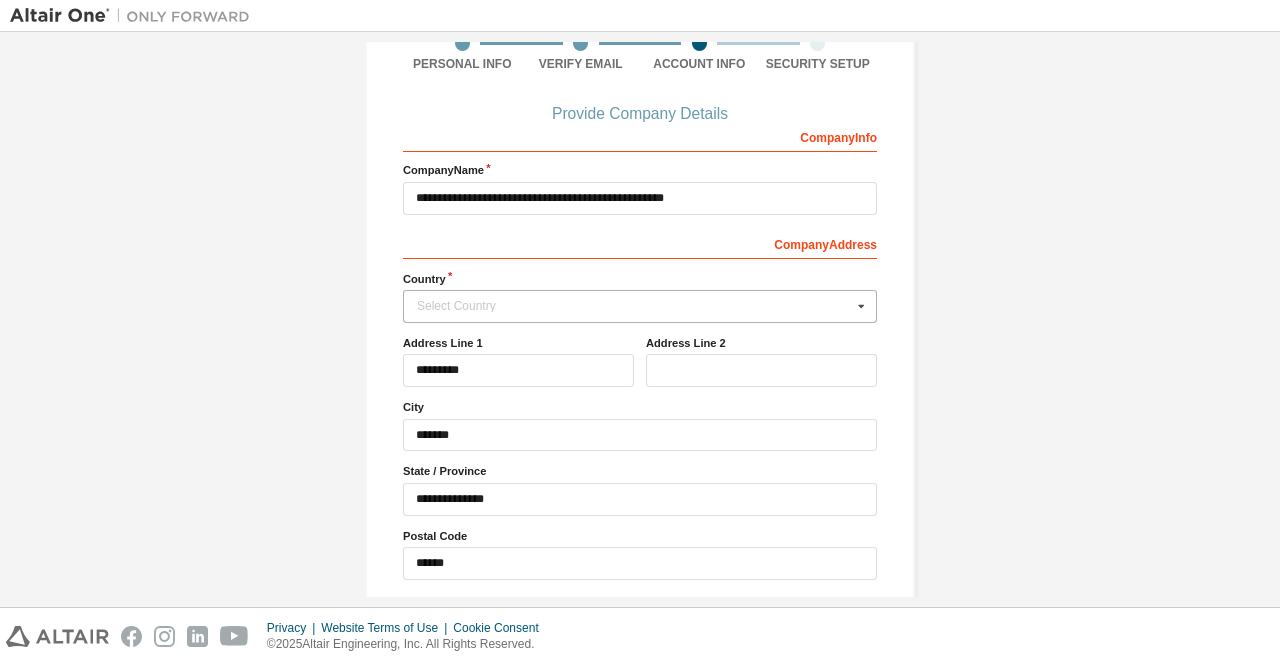 click on "Select Country" at bounding box center (634, 306) 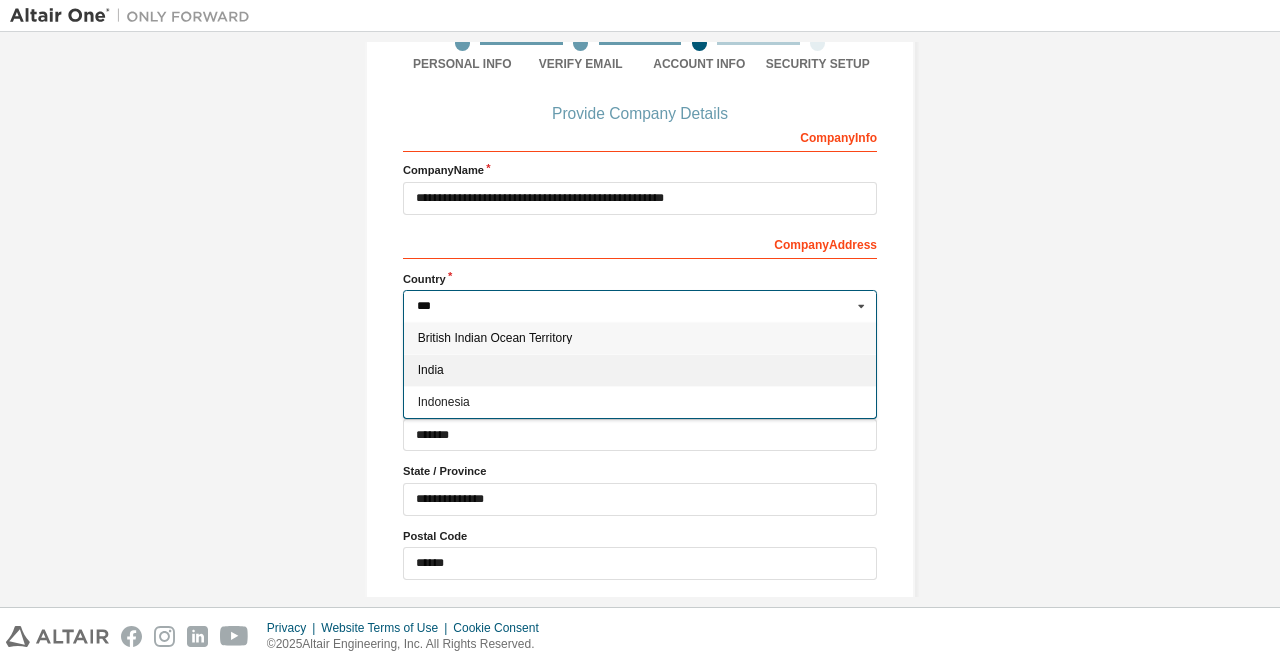 type on "***" 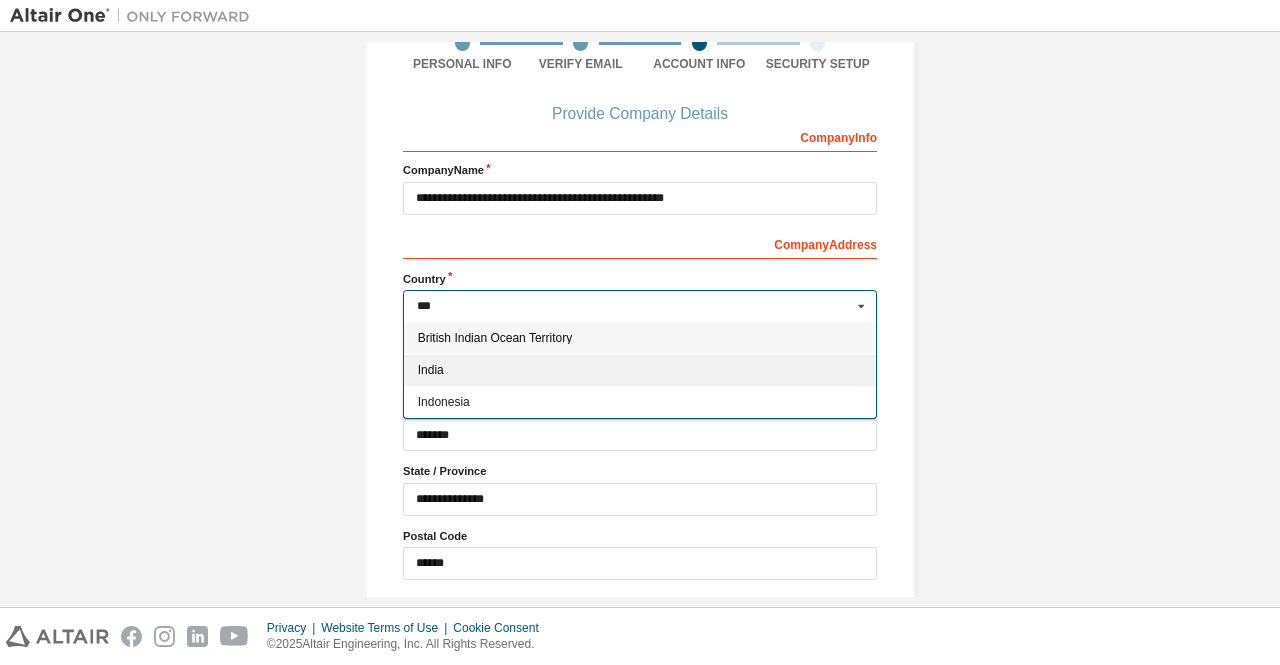click on "India" at bounding box center [640, 370] 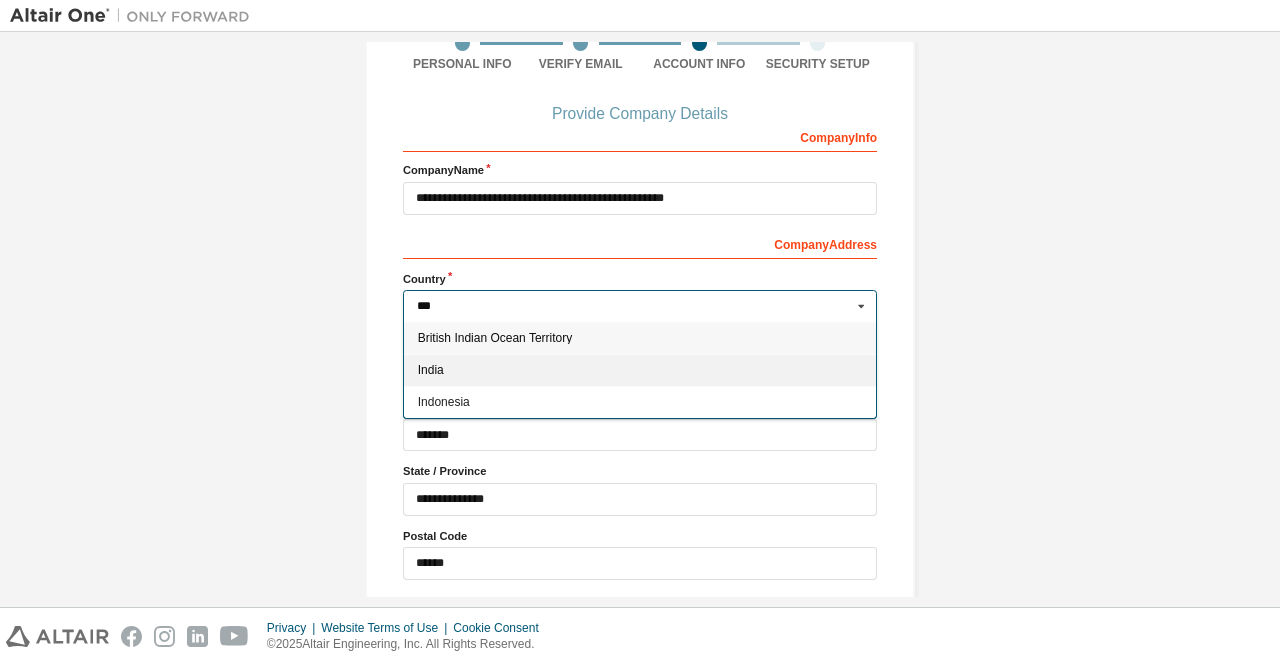 type on "***" 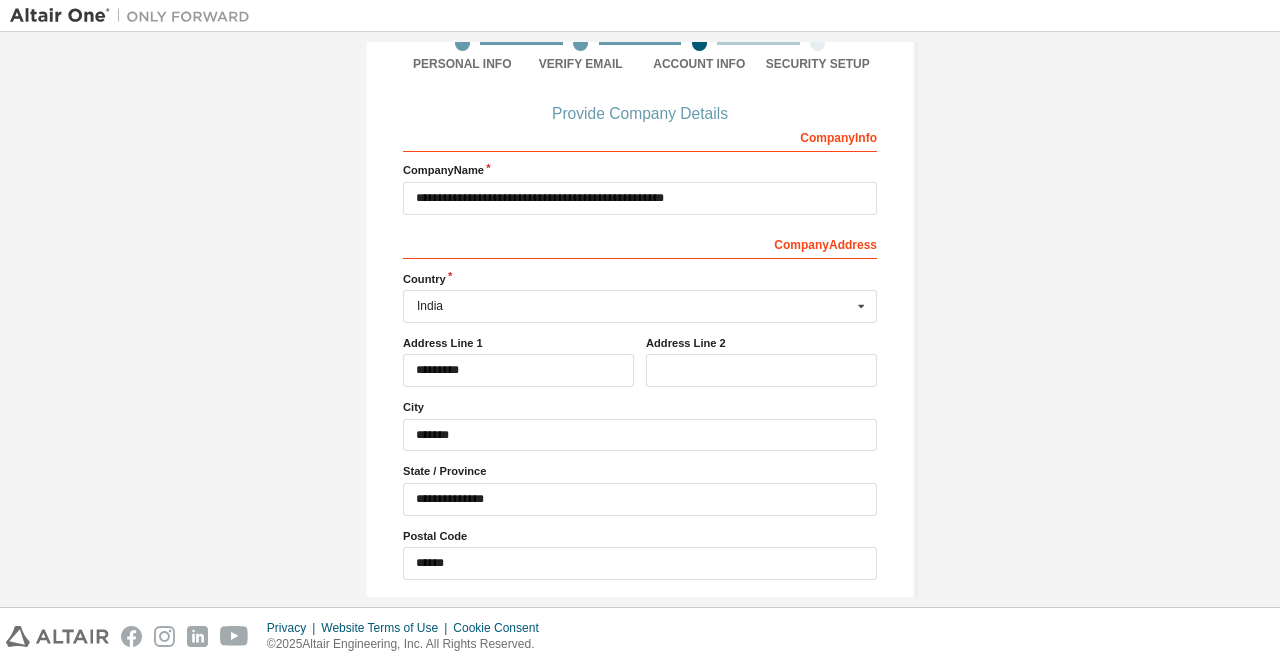 scroll, scrollTop: 243, scrollLeft: 0, axis: vertical 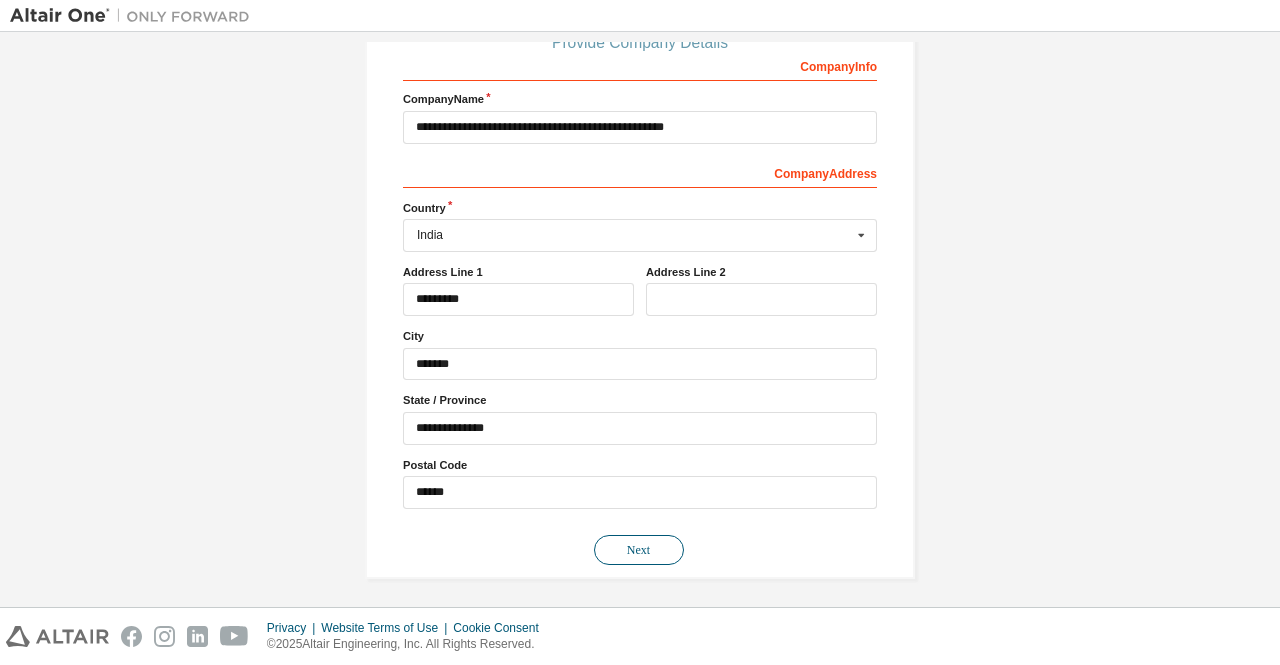 click on "Next" at bounding box center [639, 550] 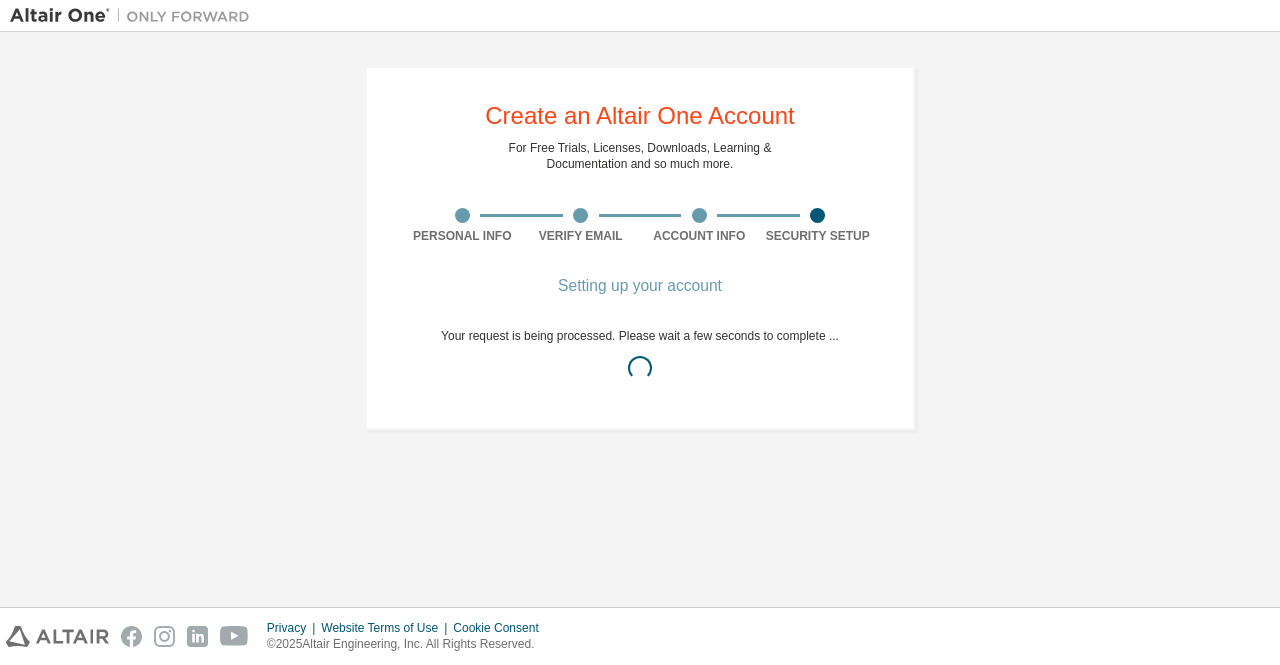 scroll, scrollTop: 0, scrollLeft: 0, axis: both 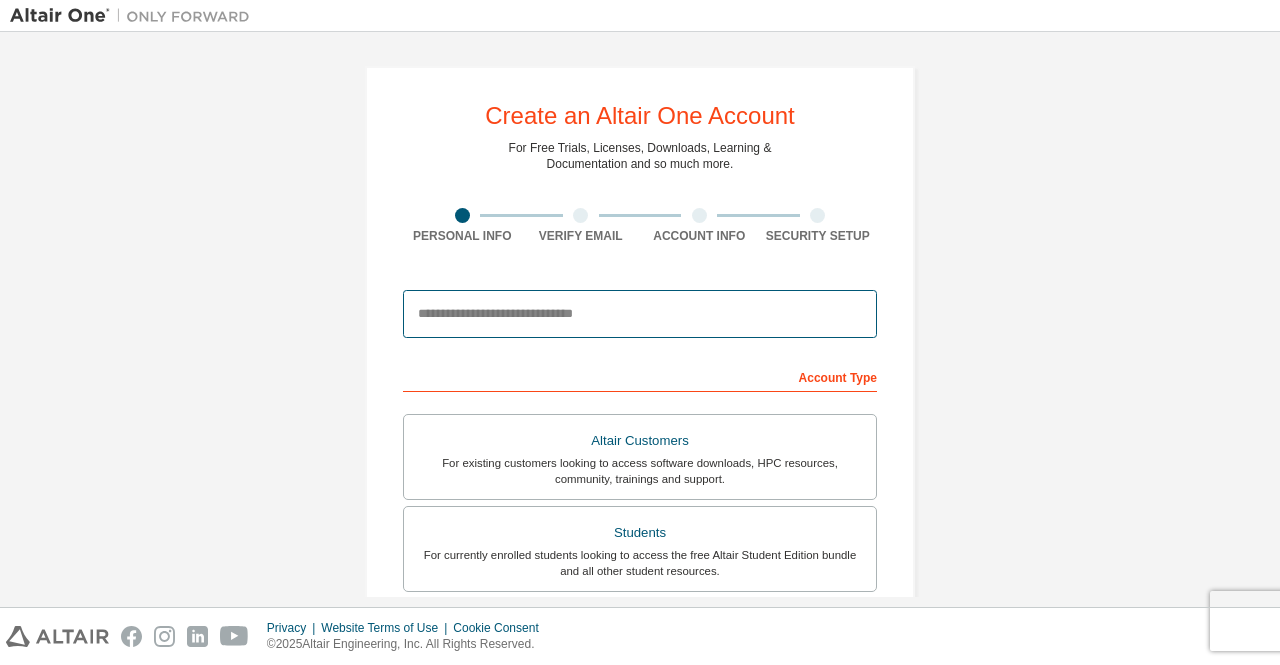 click at bounding box center (640, 314) 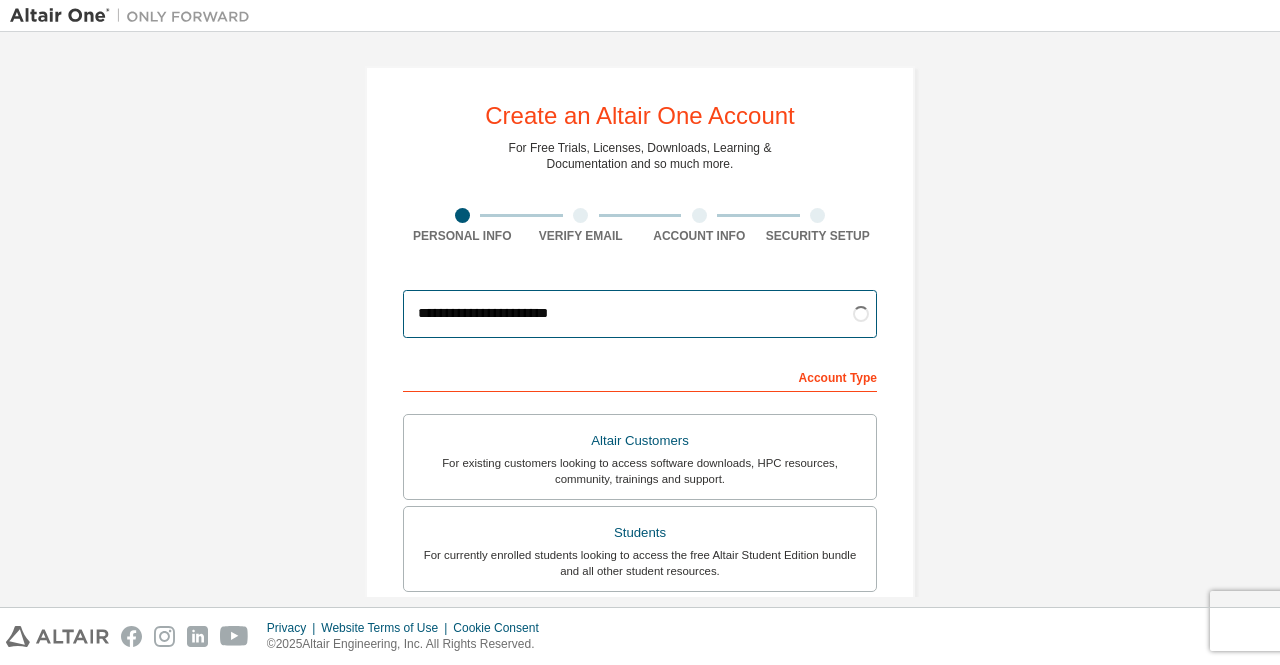 drag, startPoint x: 608, startPoint y: 325, endPoint x: 336, endPoint y: 333, distance: 272.1176 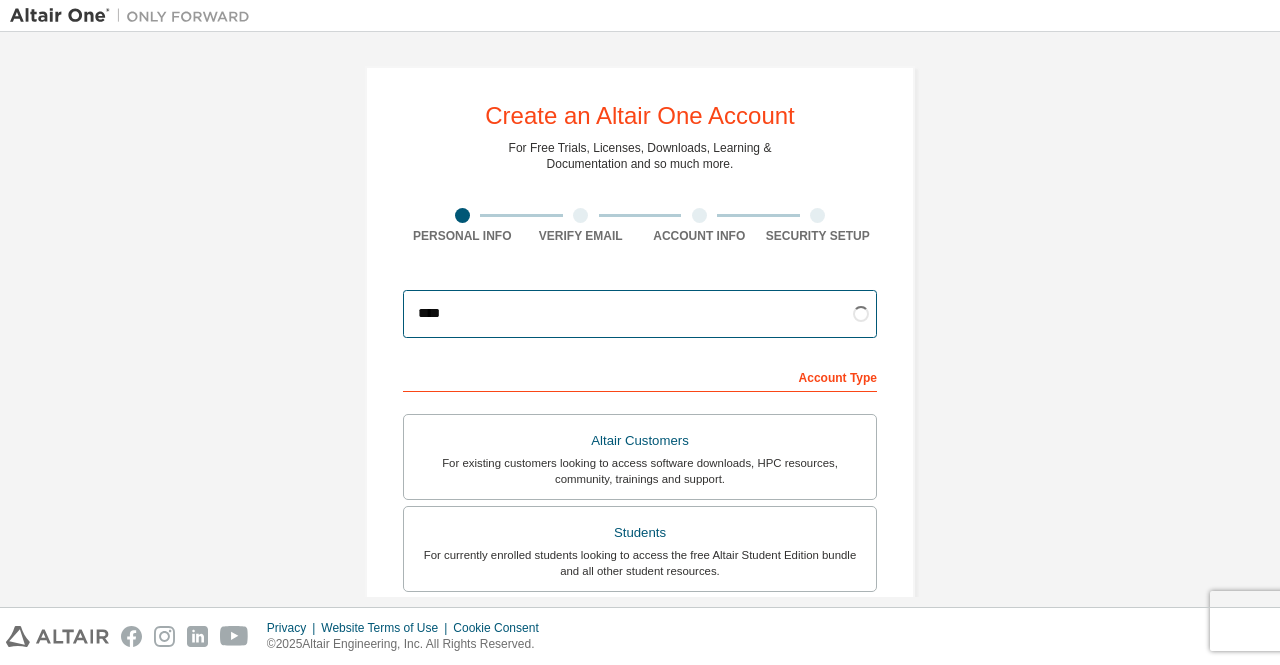 type on "**********" 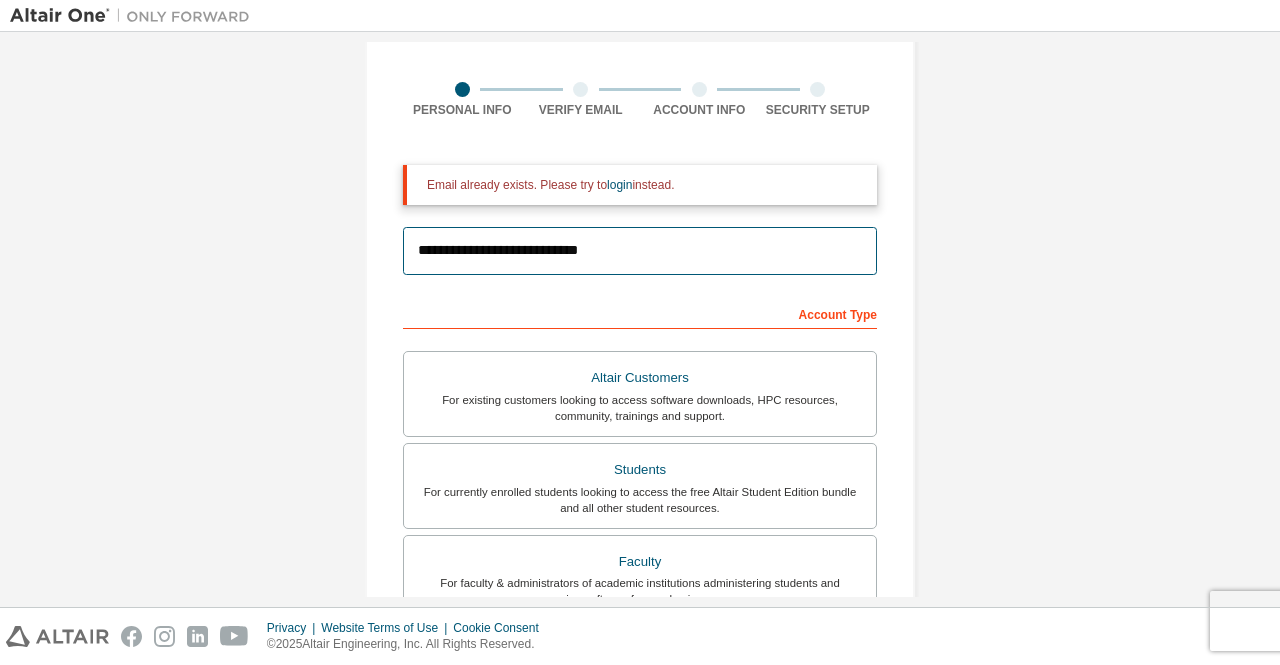 scroll, scrollTop: 124, scrollLeft: 0, axis: vertical 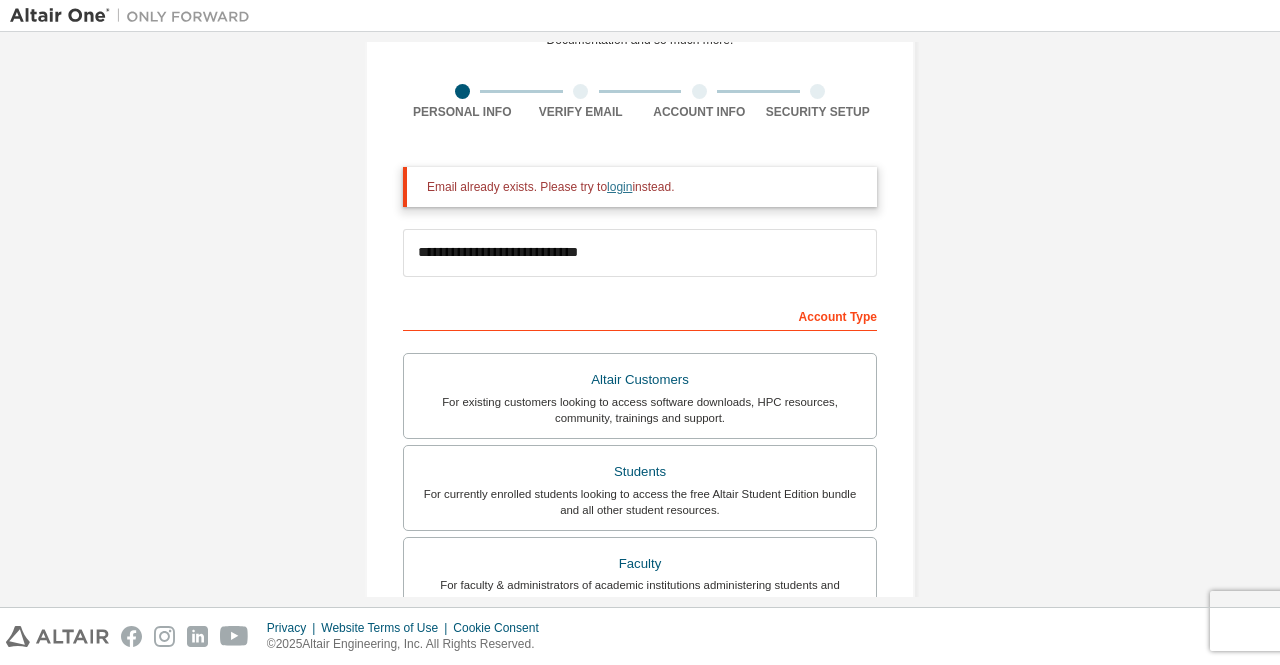 click on "login" at bounding box center [619, 187] 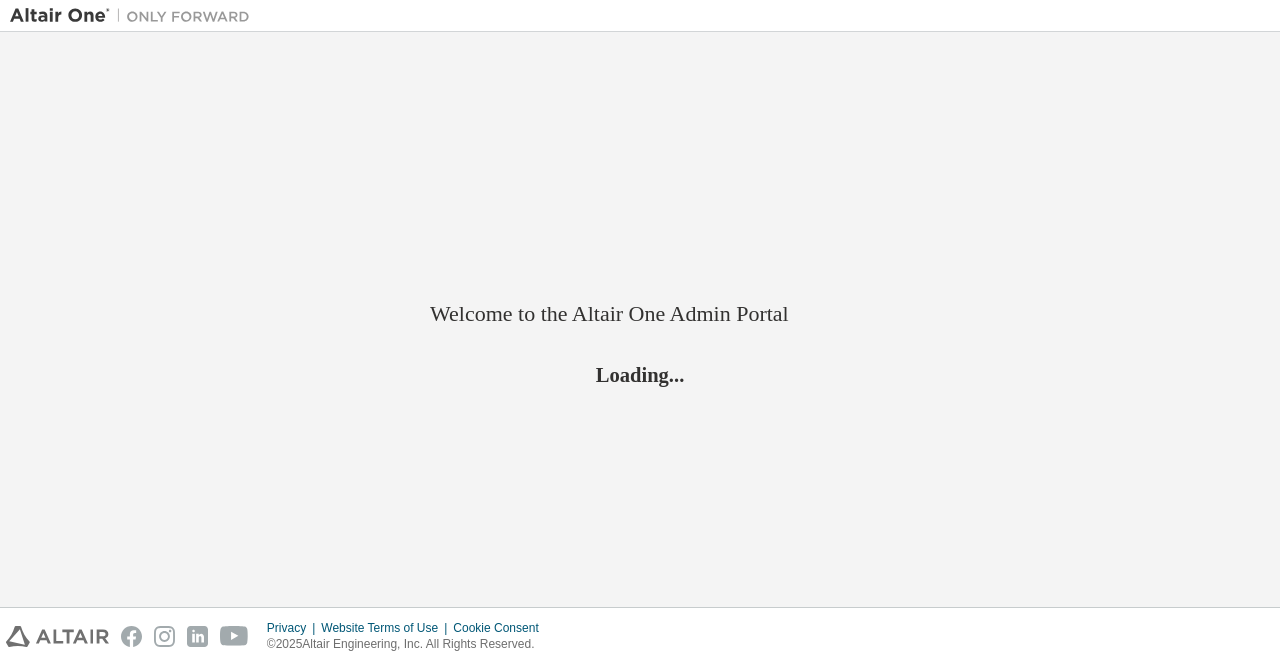 scroll, scrollTop: 0, scrollLeft: 0, axis: both 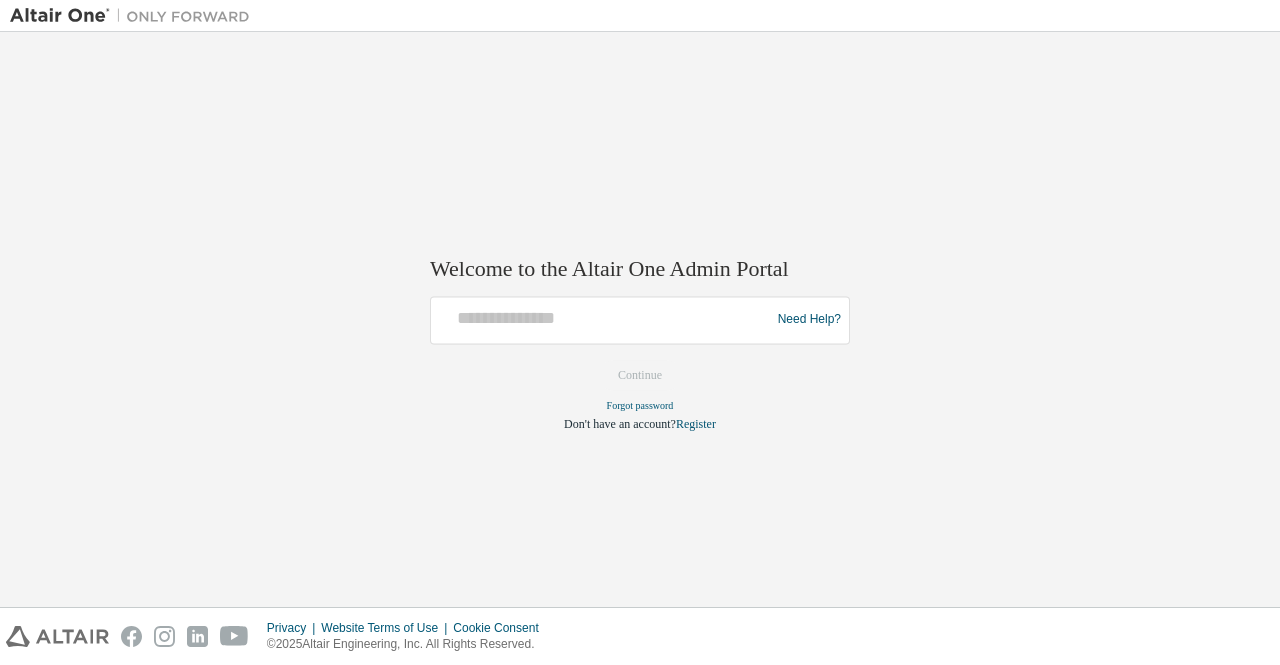 click at bounding box center (603, 320) 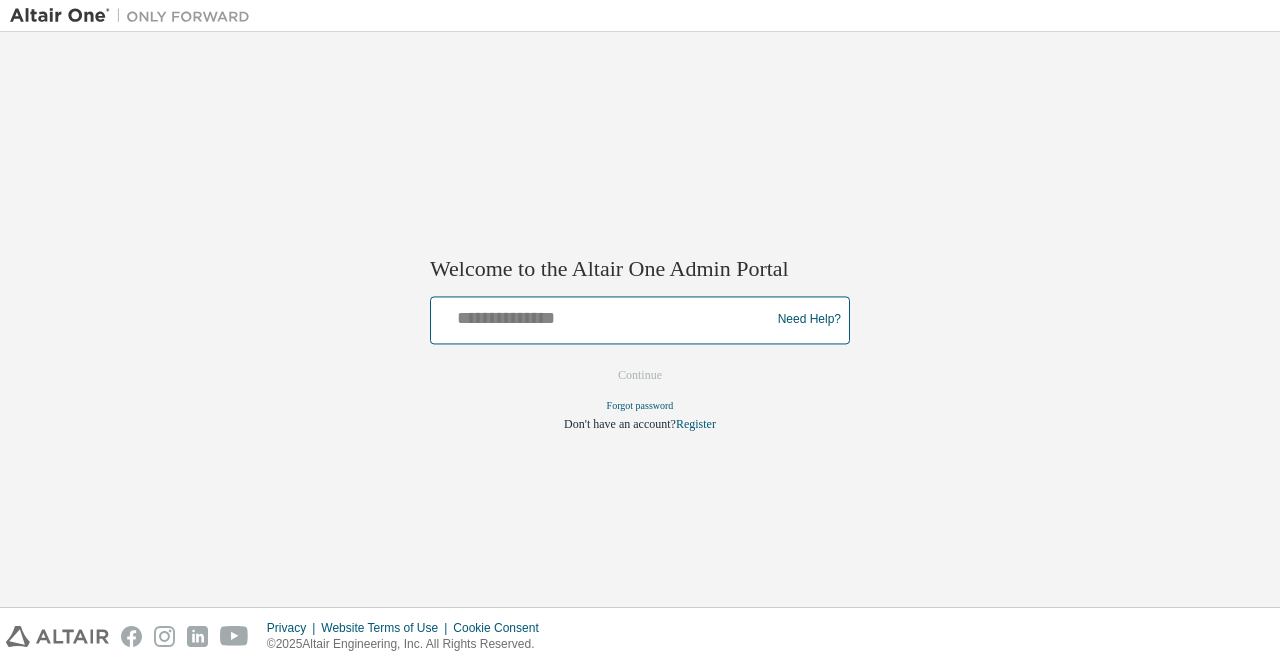 click at bounding box center (603, 315) 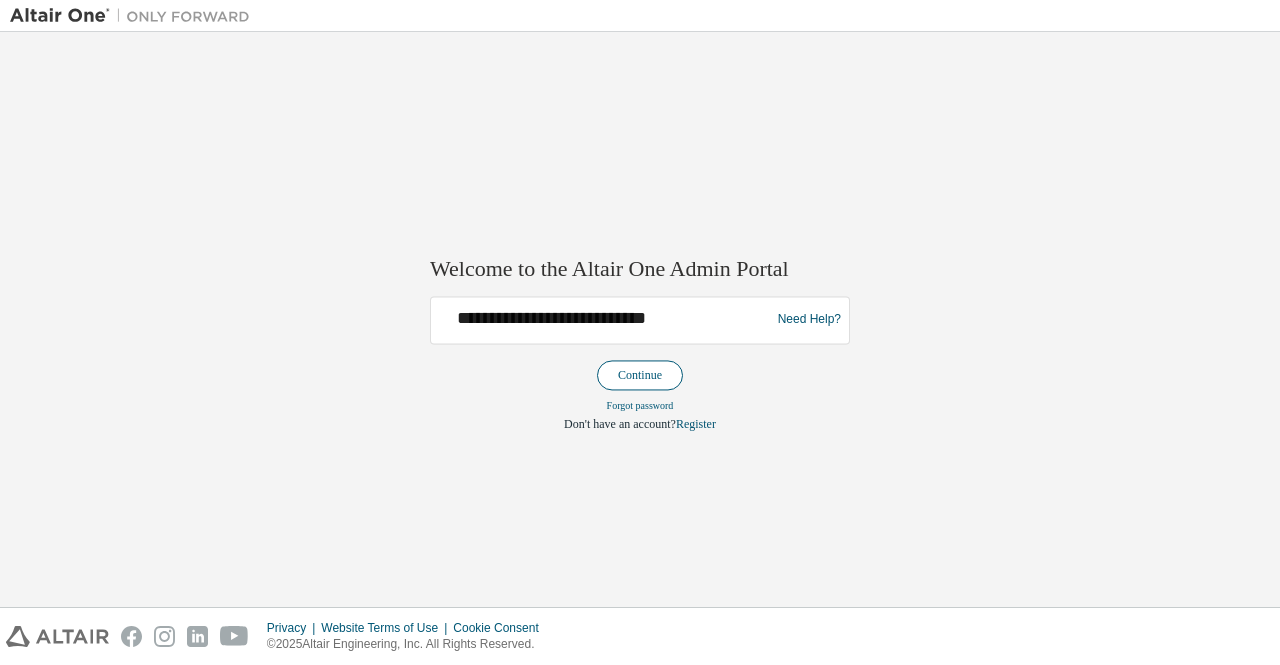 click on "Continue" at bounding box center (640, 375) 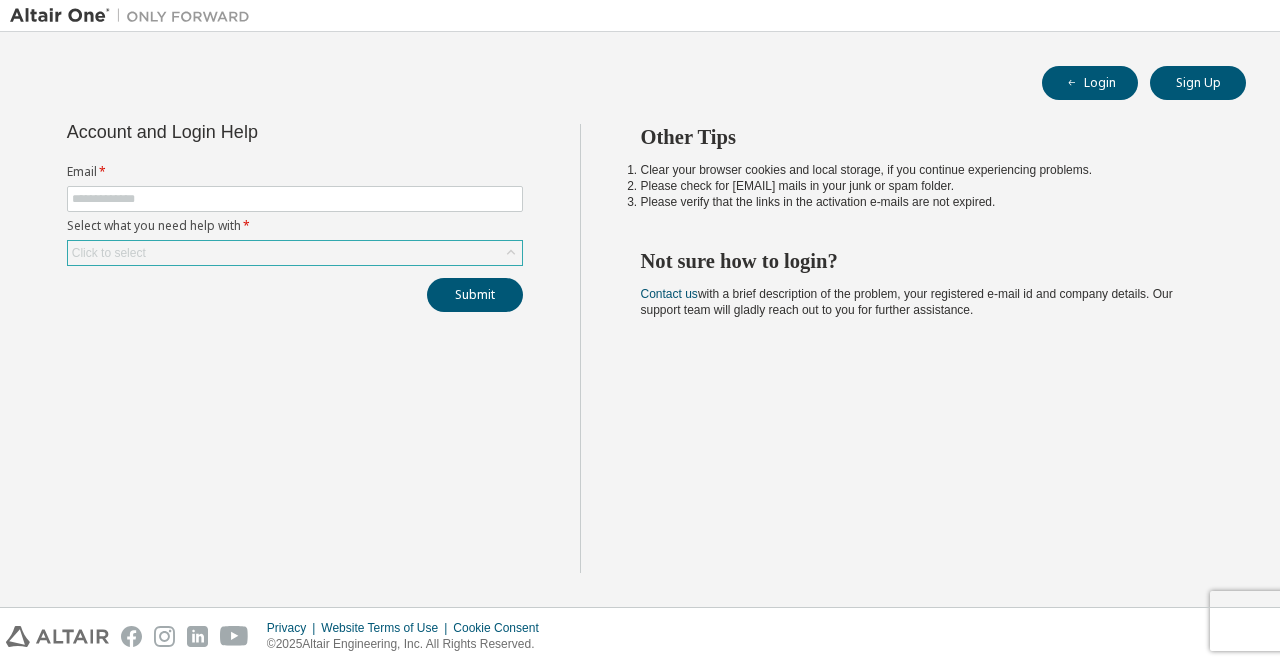 scroll, scrollTop: 0, scrollLeft: 0, axis: both 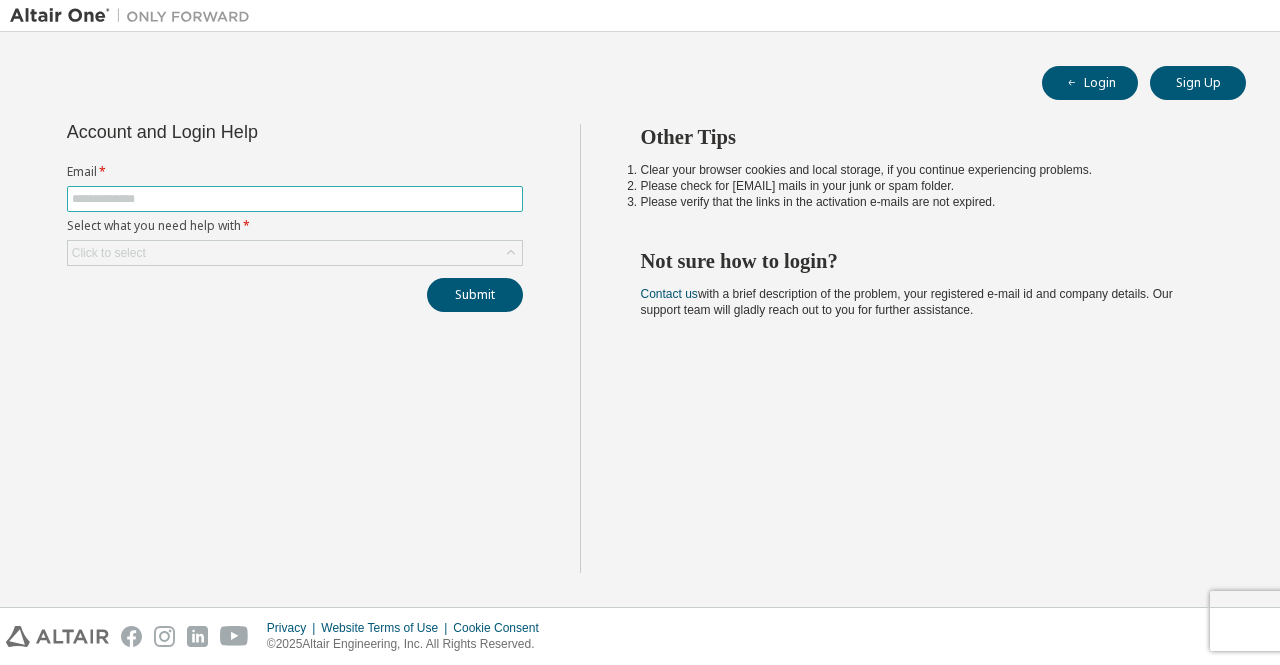 click at bounding box center [295, 199] 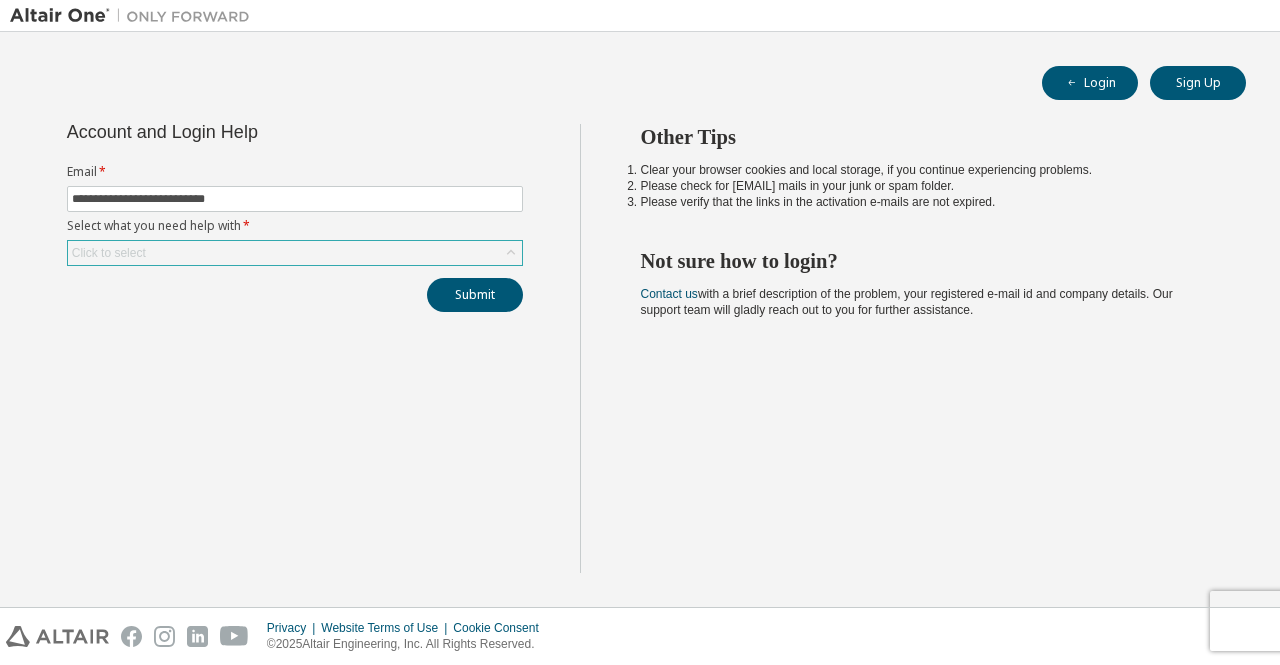 click on "Click to select" at bounding box center [295, 253] 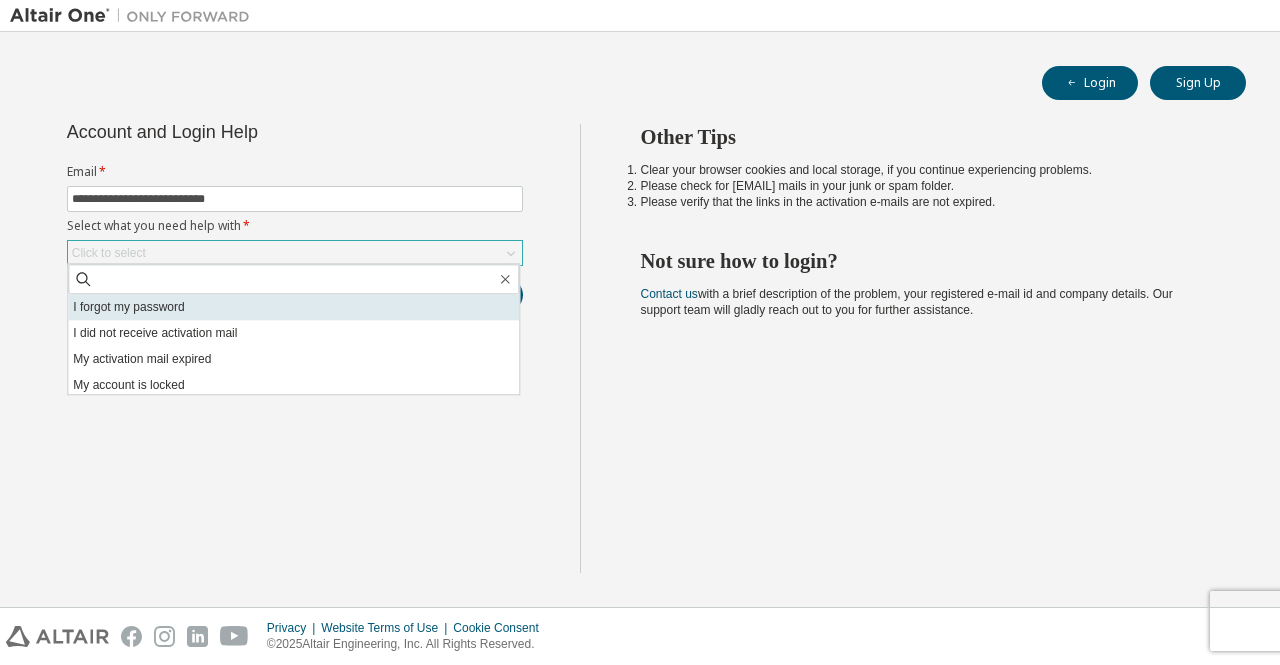 click on "I forgot my password" at bounding box center [293, 307] 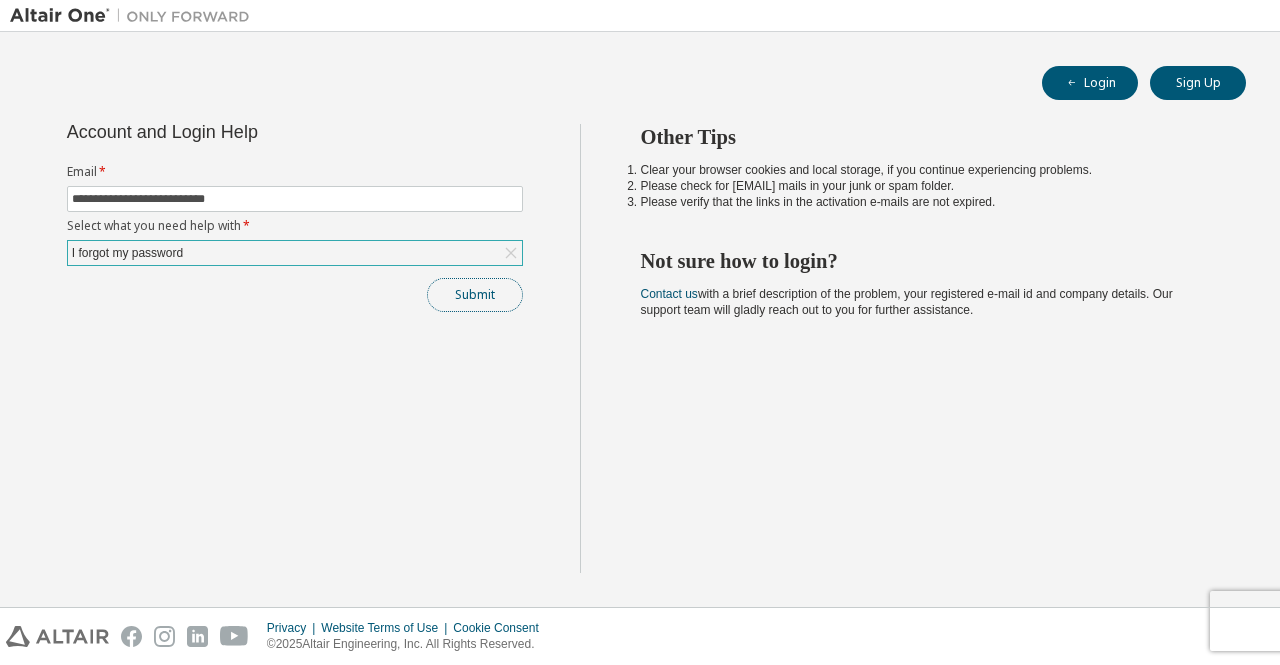 click on "Submit" at bounding box center [475, 295] 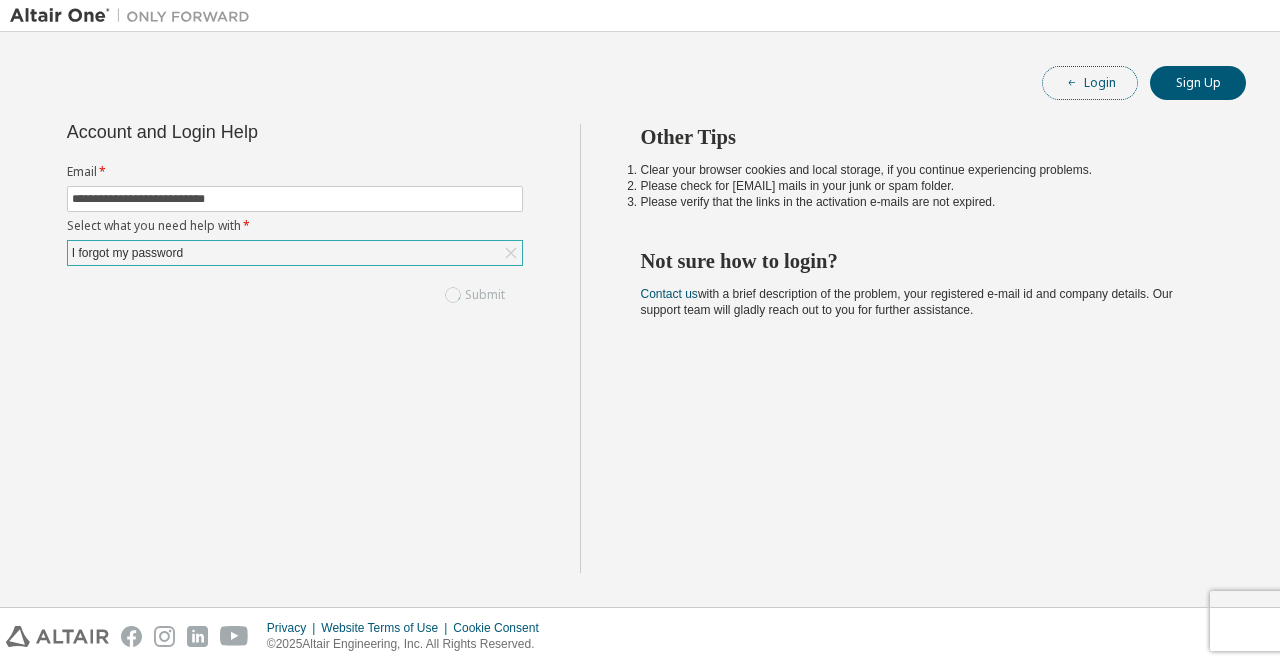 click on "Login" at bounding box center [1090, 83] 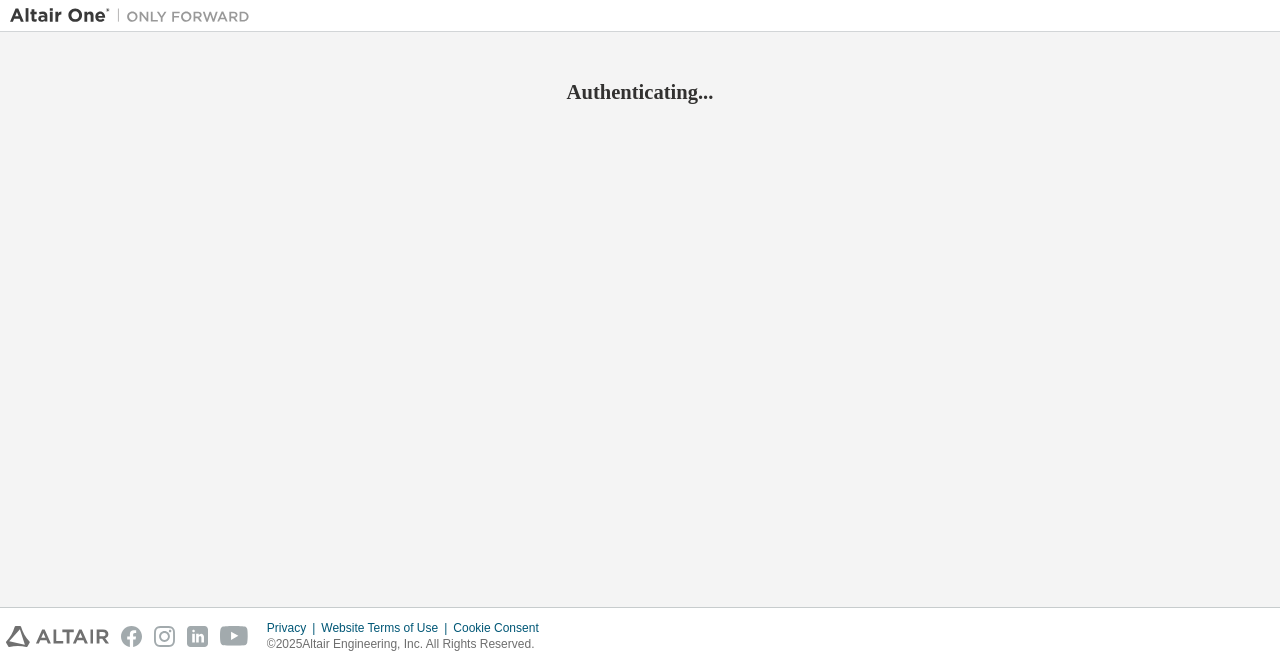scroll, scrollTop: 0, scrollLeft: 0, axis: both 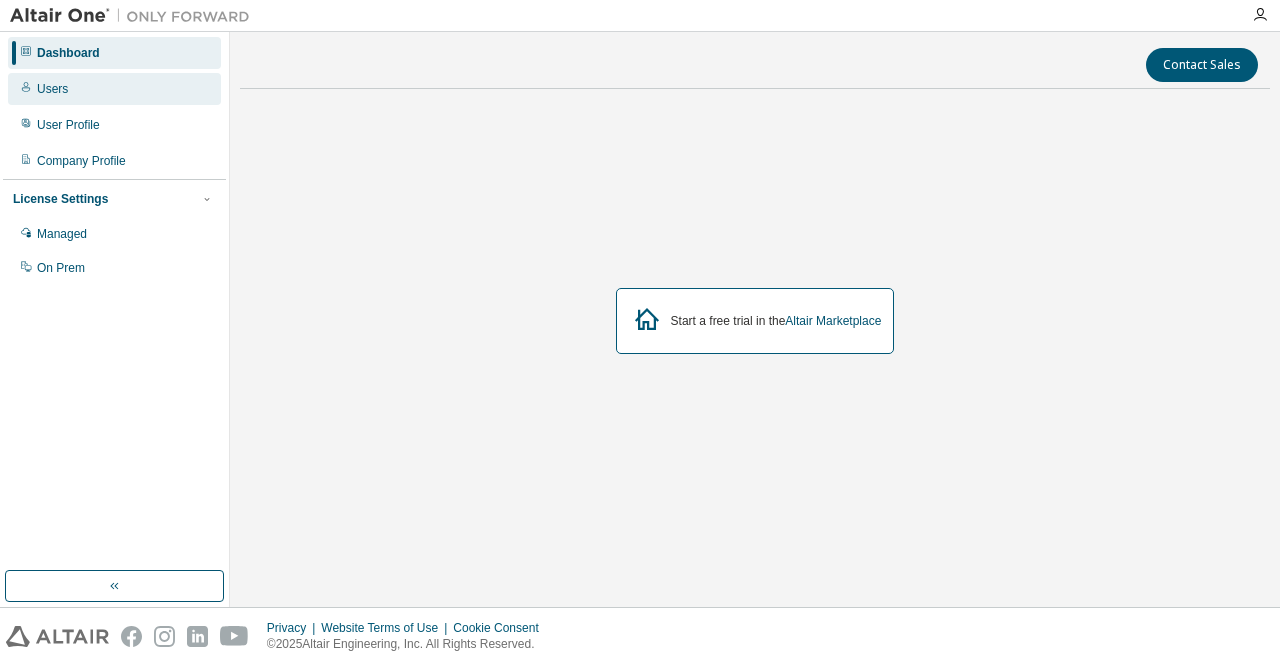 click on "Users" at bounding box center [114, 89] 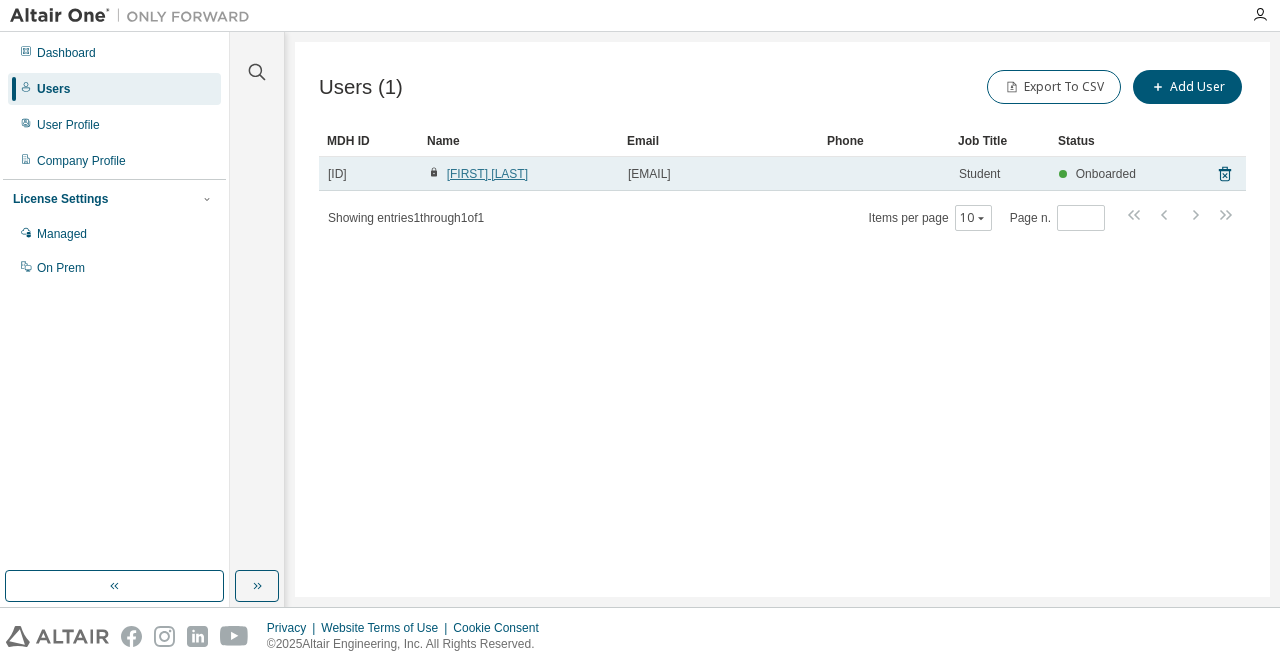 click on "Kumar bhargav vasa" at bounding box center (487, 174) 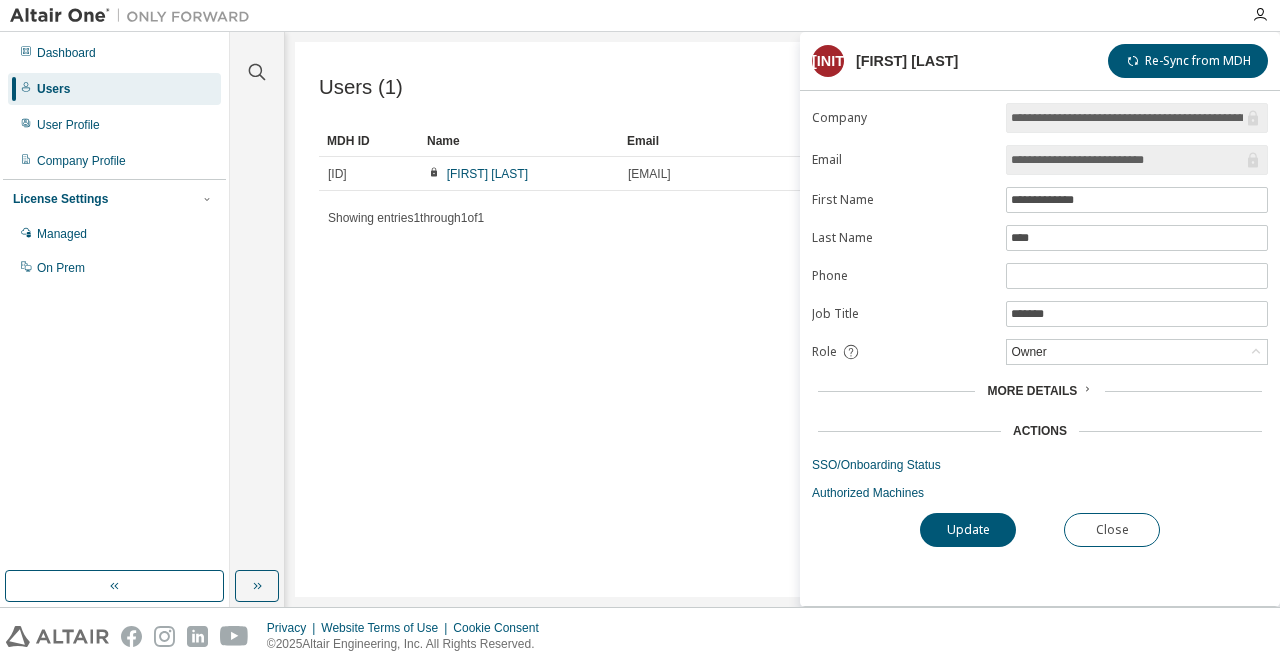 click on "Users (1) Export To CSV Add User Clear Load Save Save As Field Operator Value Select filter Select operand Add criteria Search MDH ID Name Email Phone Job Title Status 672746    Kumar bhargav vasa vasakumarbhargav2@gmail.com Student Onboarded Showing entries  1  through  1  of  1 Items per page 10 Page n. *" at bounding box center [782, 319] 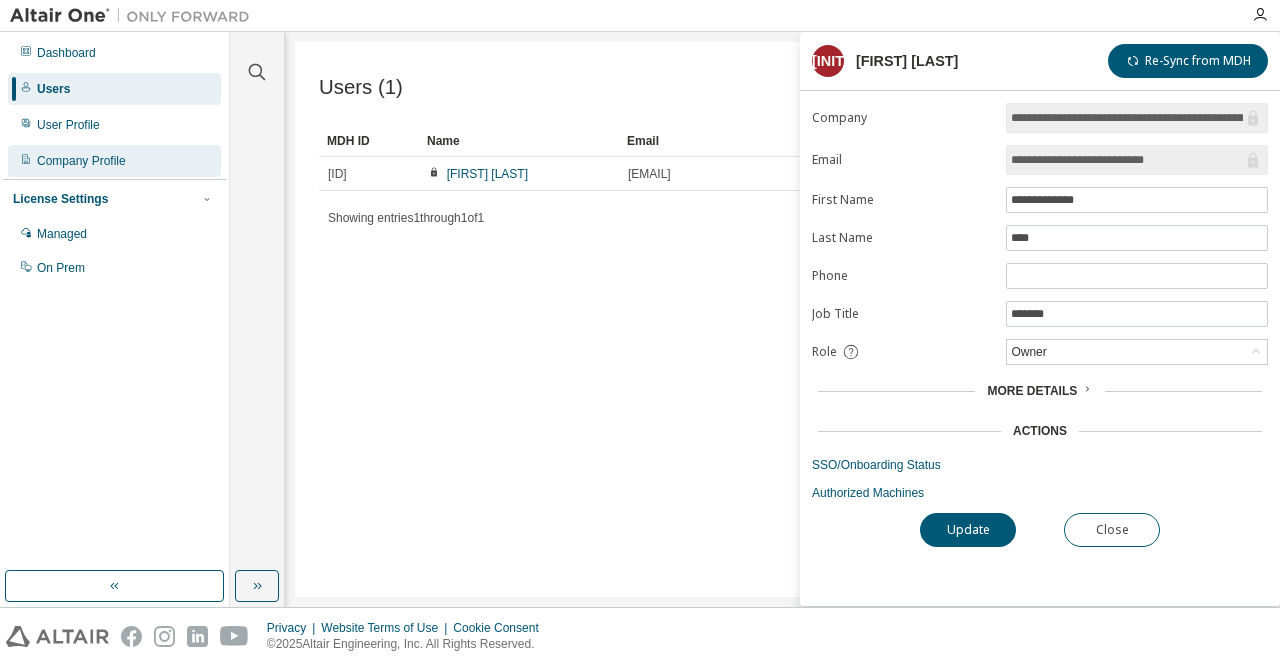 click on "Company Profile" at bounding box center (81, 161) 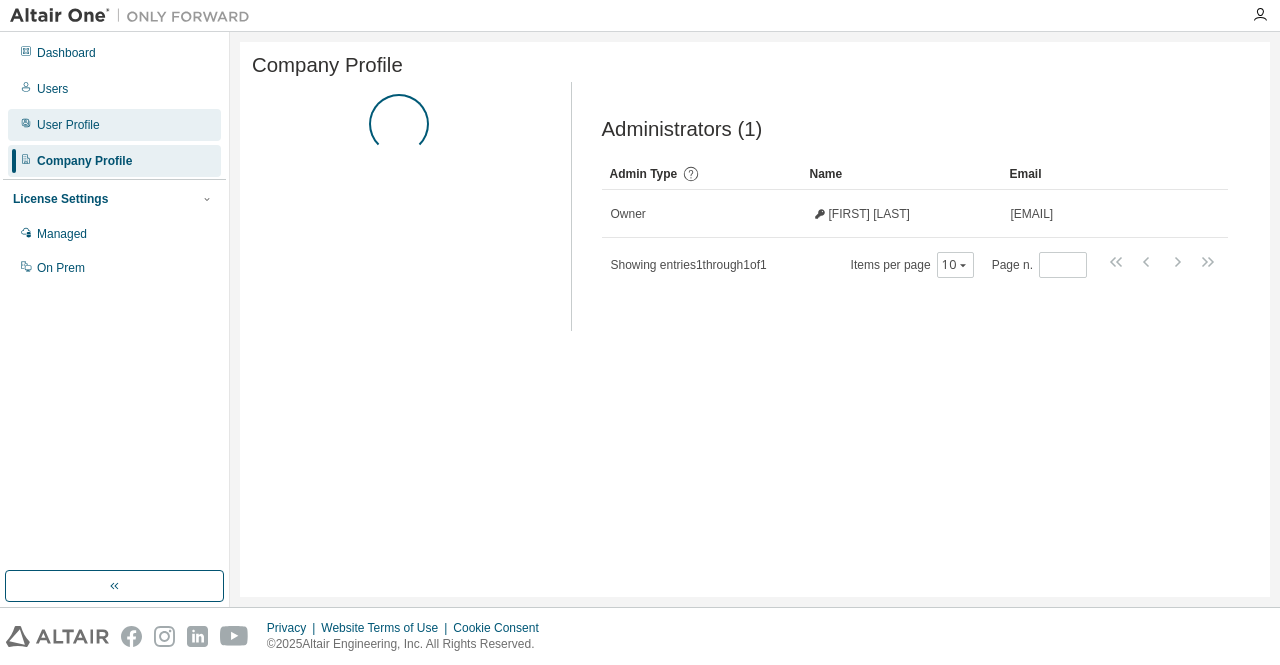 click on "User Profile" at bounding box center (114, 125) 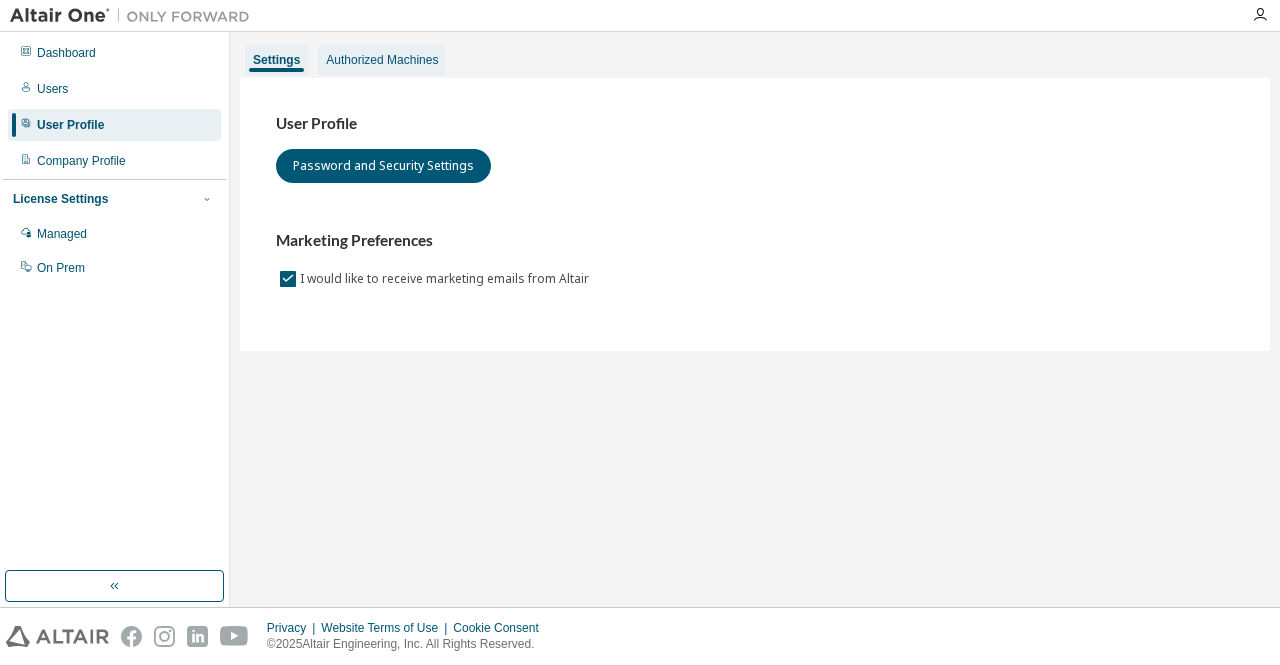 click on "Authorized Machines" at bounding box center (382, 60) 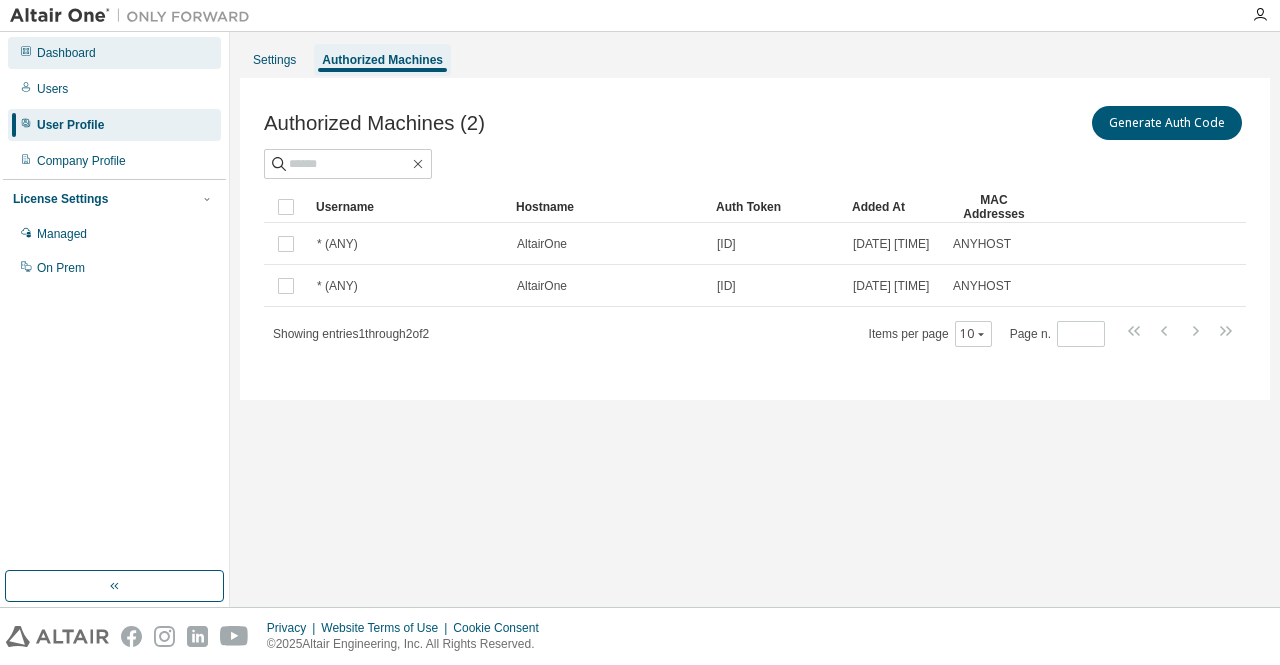 click on "Dashboard" at bounding box center [66, 53] 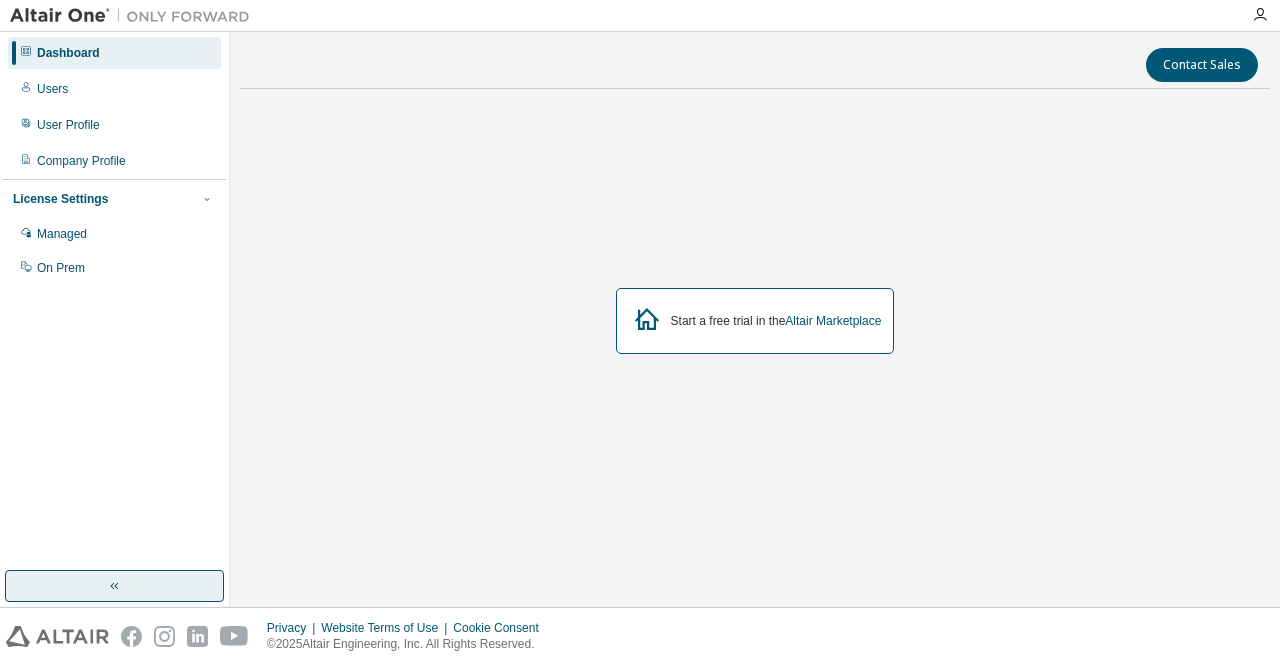 click at bounding box center [114, 586] 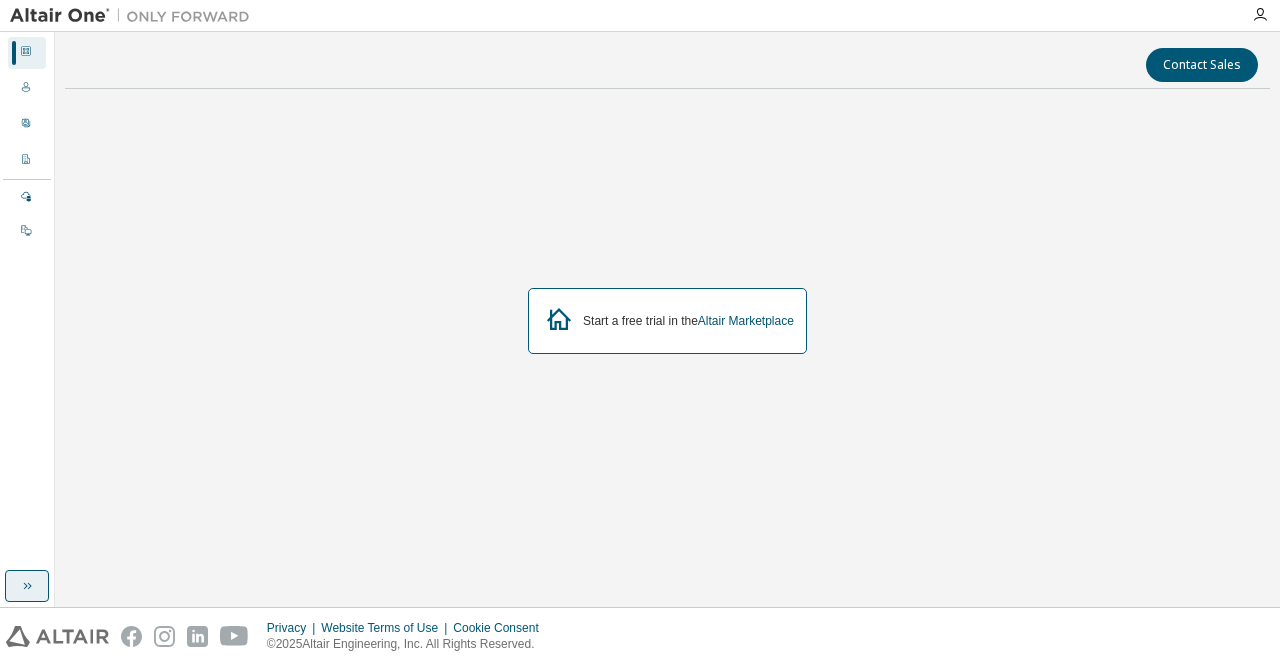 click on "Contact Sales Start a free trial in the  Altair Marketplace" at bounding box center (667, 319) 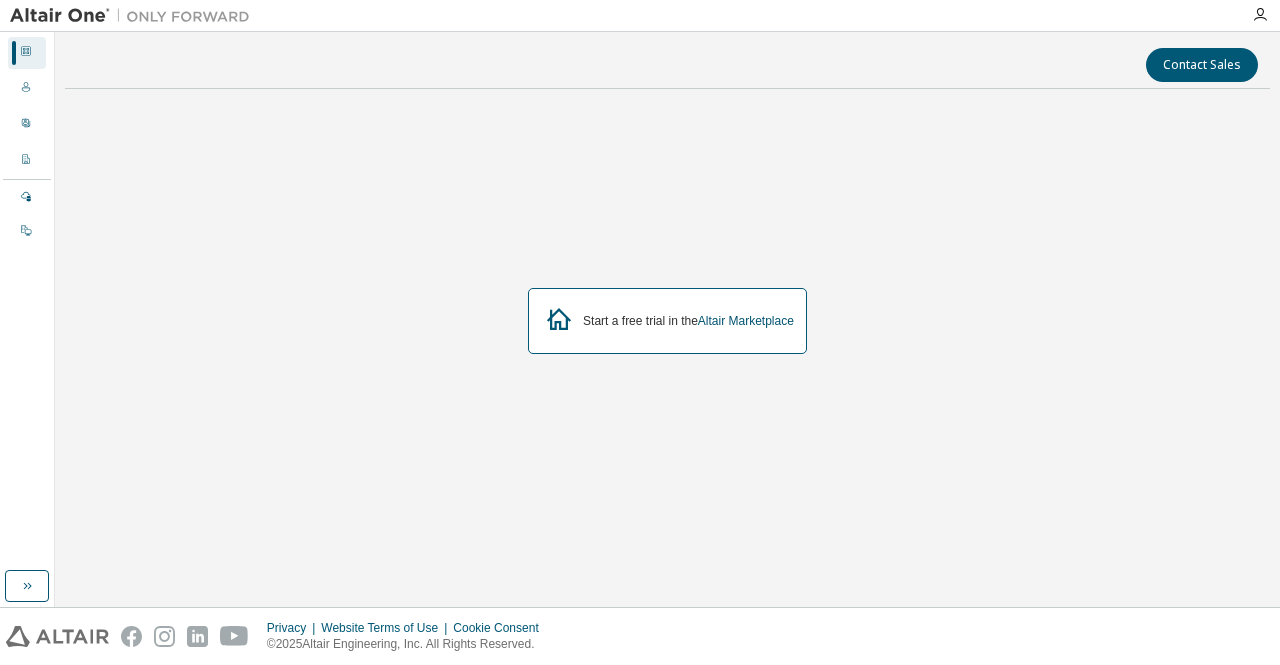 click on "Contact Sales" at bounding box center (667, 65) 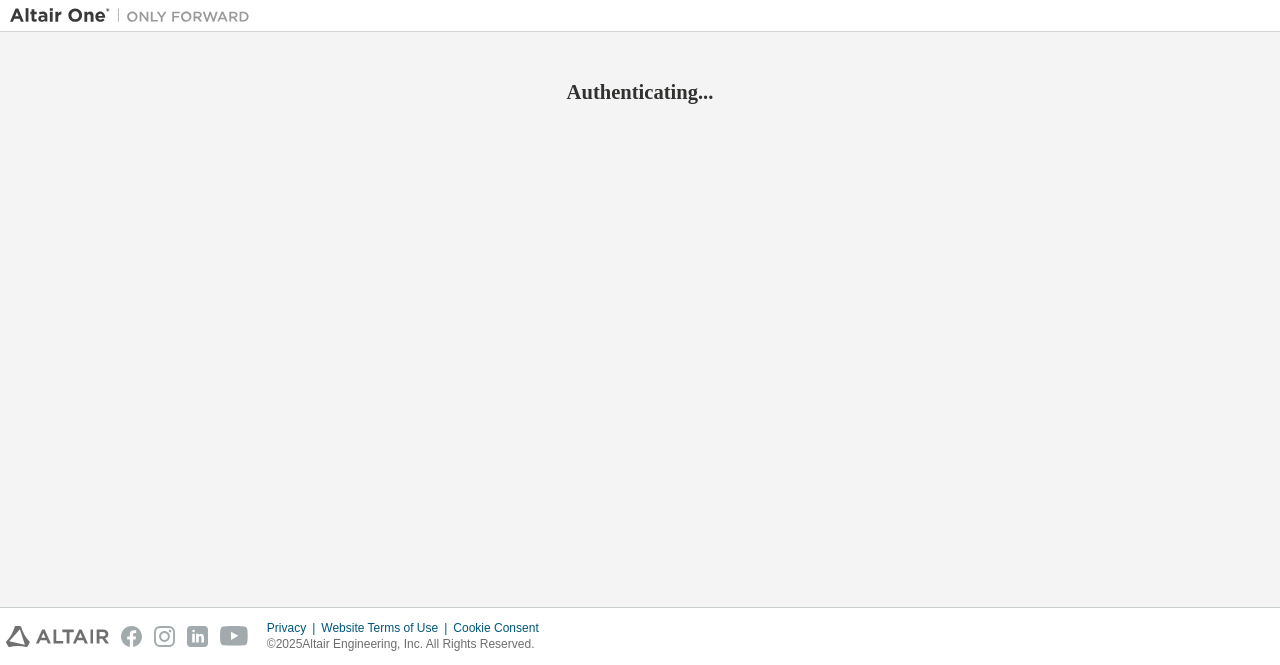 scroll, scrollTop: 0, scrollLeft: 0, axis: both 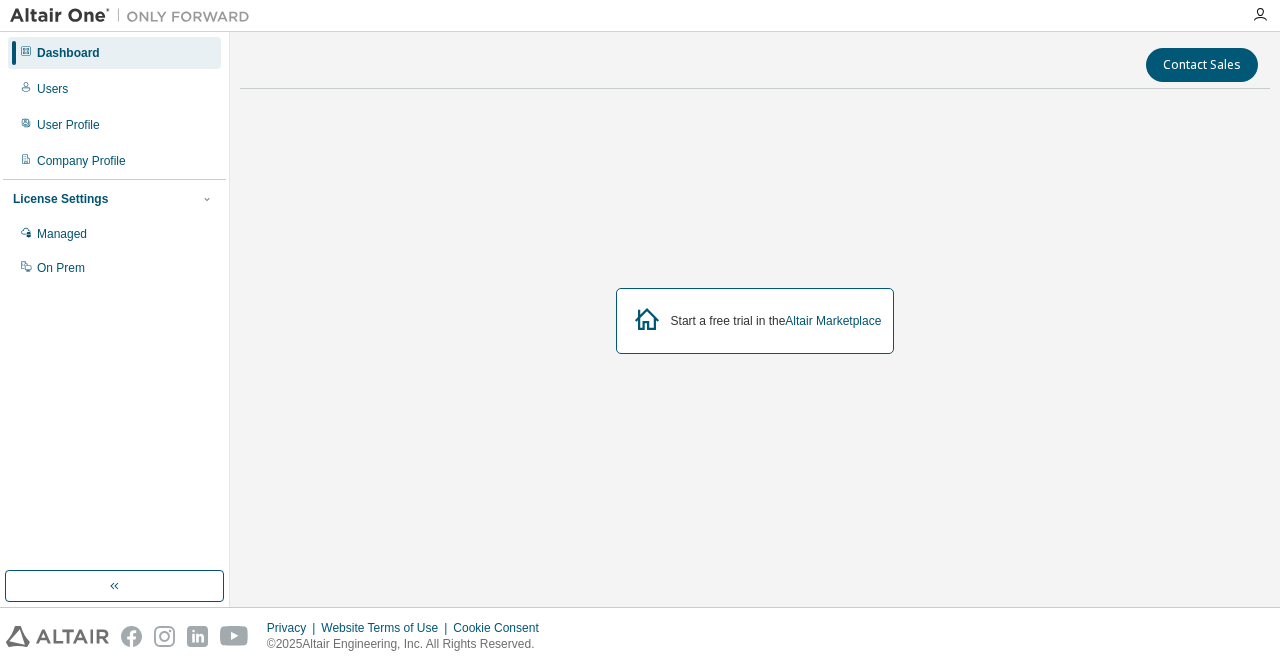 click at bounding box center [135, 16] 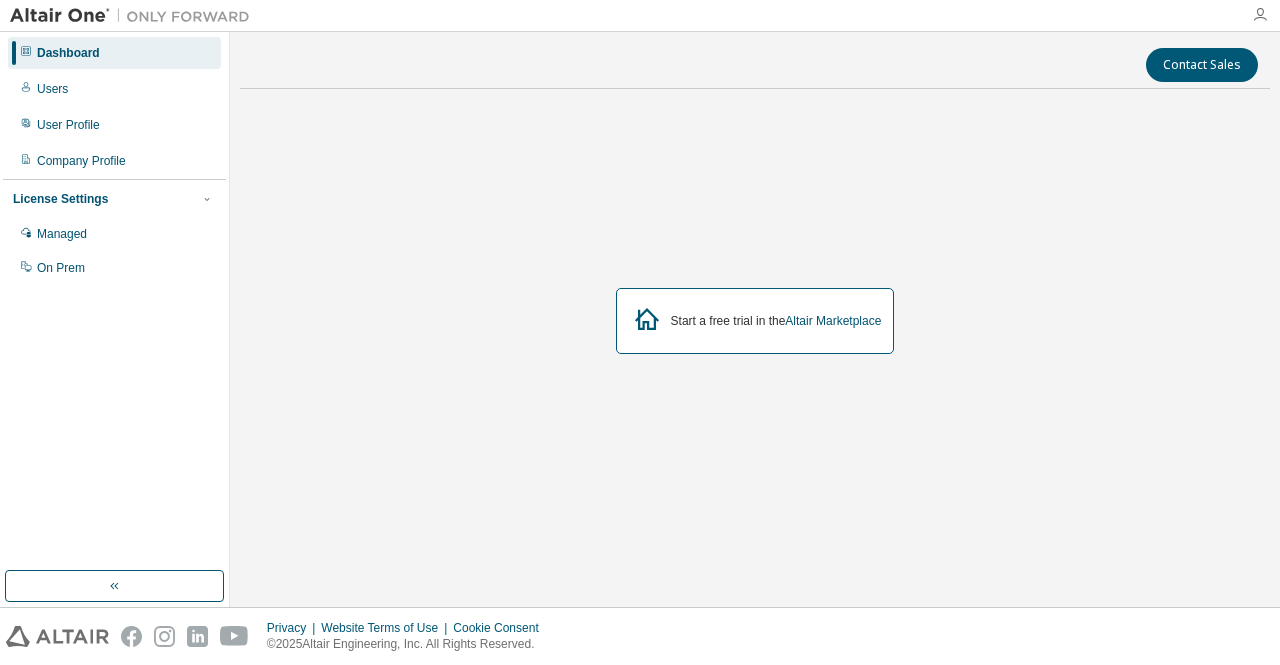 click at bounding box center (1260, 15) 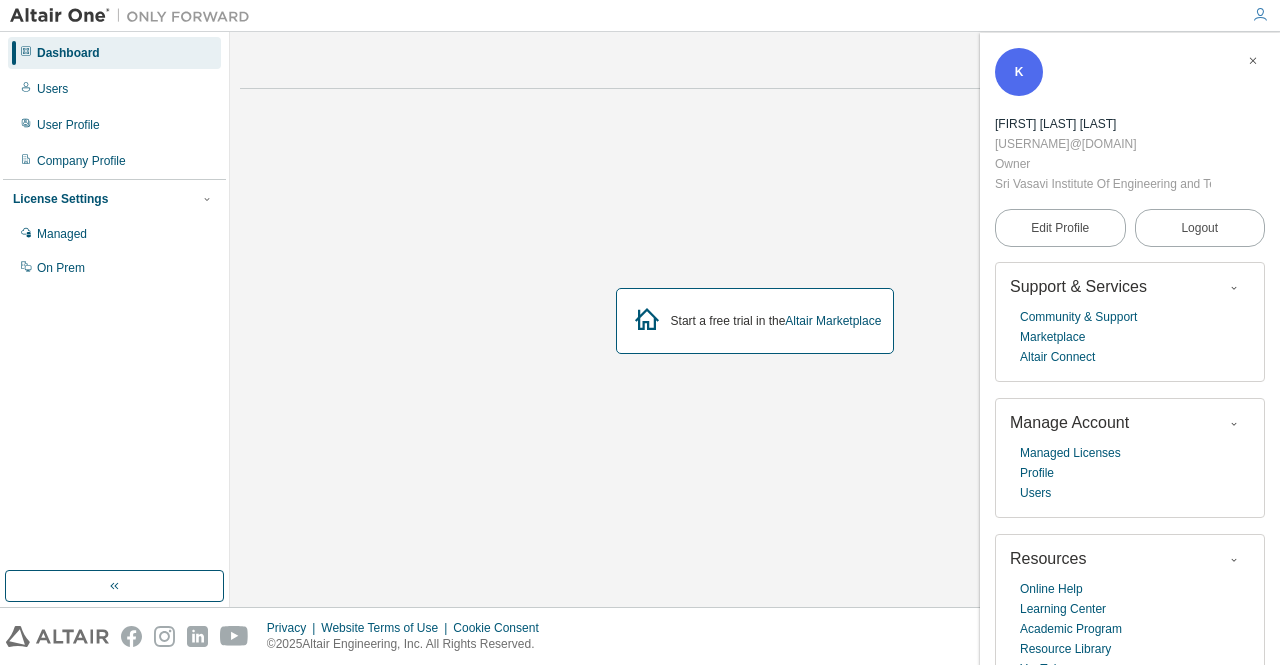 click on "Dashboard" at bounding box center (68, 53) 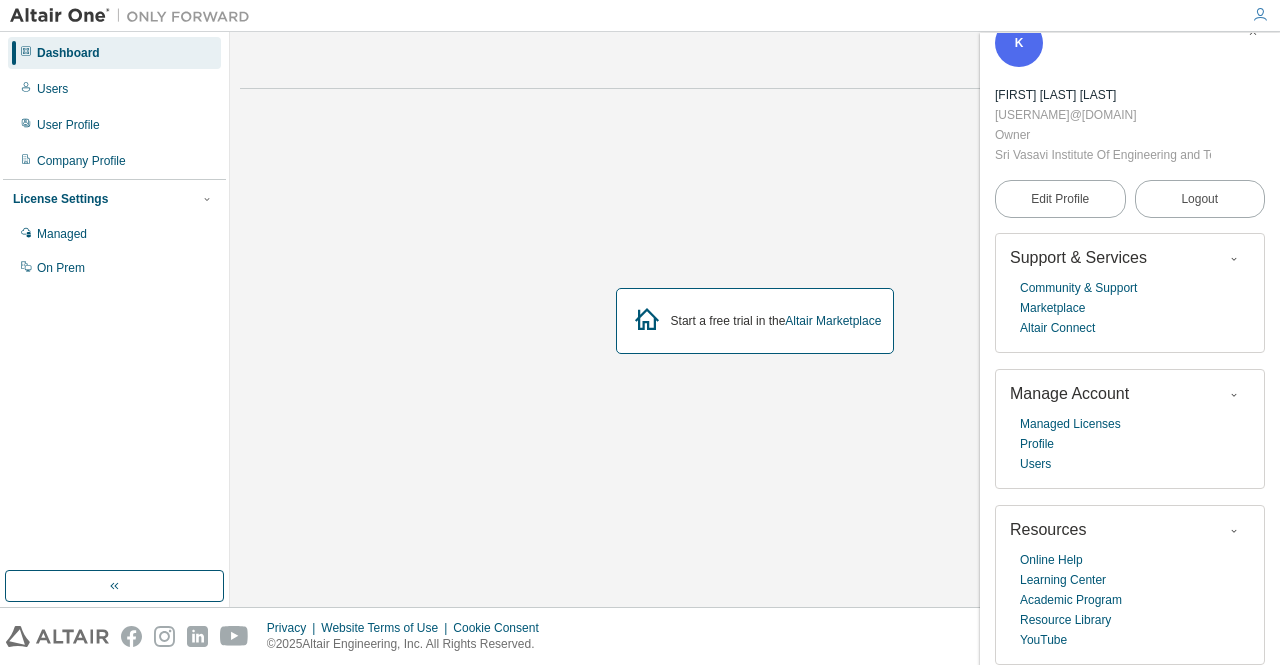 scroll, scrollTop: 40, scrollLeft: 5, axis: both 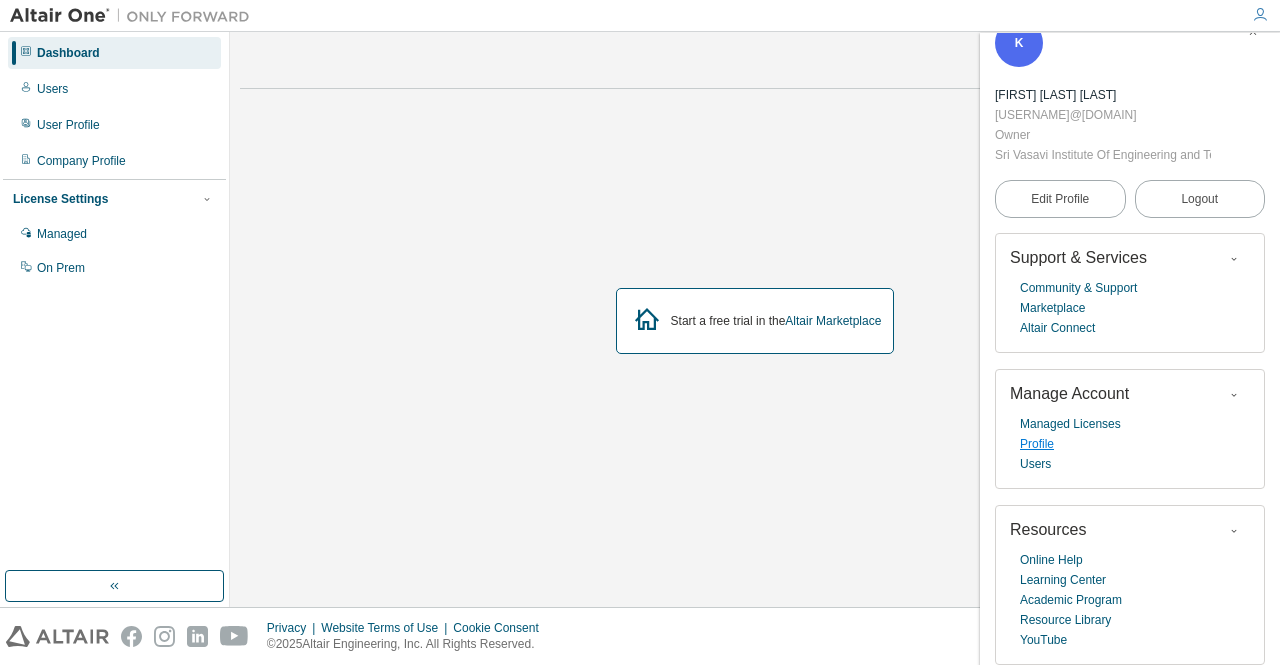 click on "Profile" at bounding box center (1037, 444) 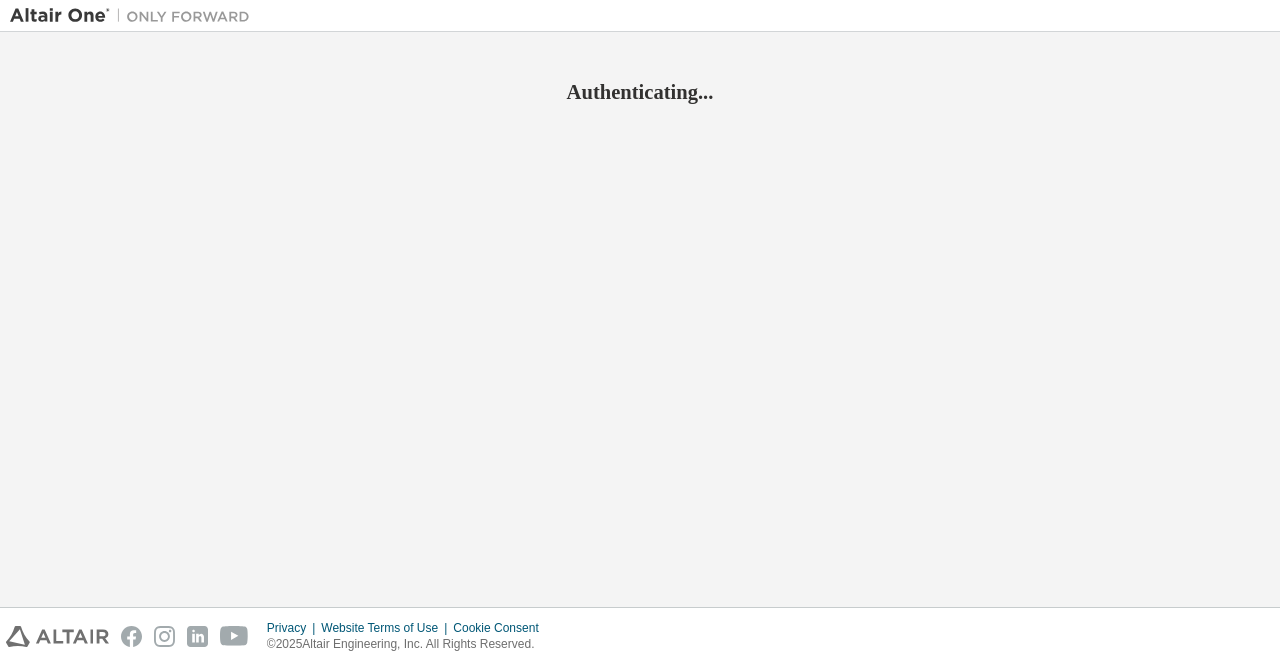 scroll, scrollTop: 0, scrollLeft: 0, axis: both 